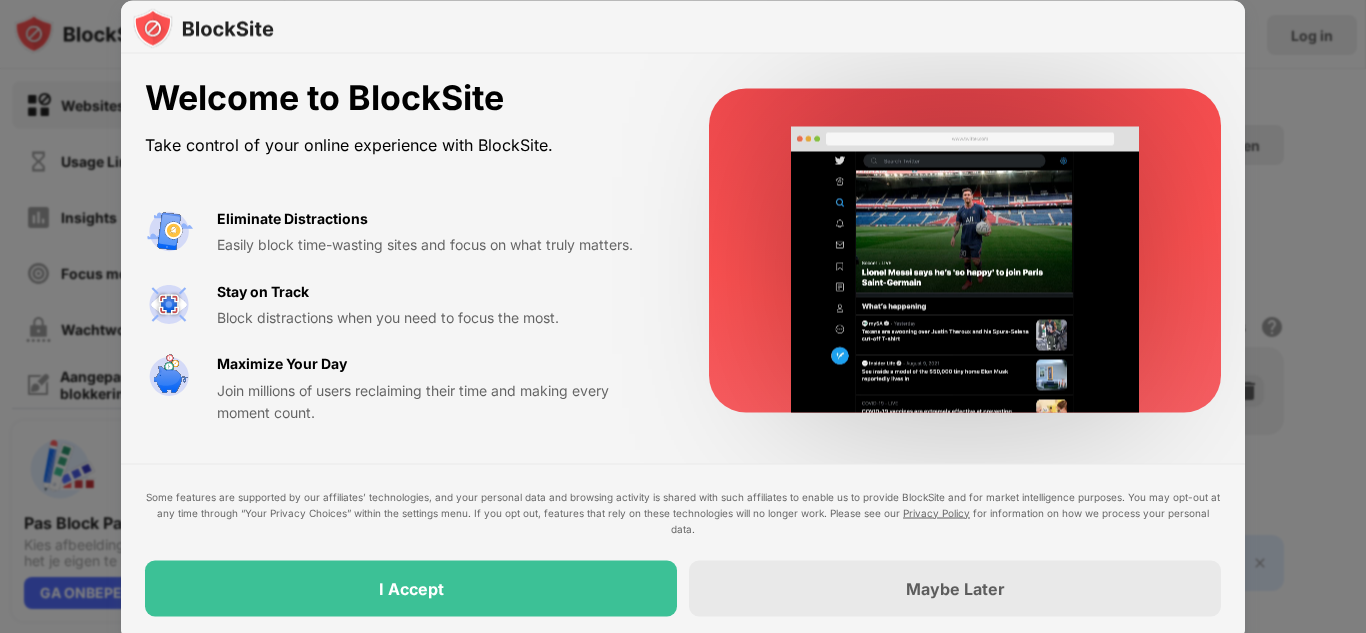 scroll, scrollTop: 0, scrollLeft: 0, axis: both 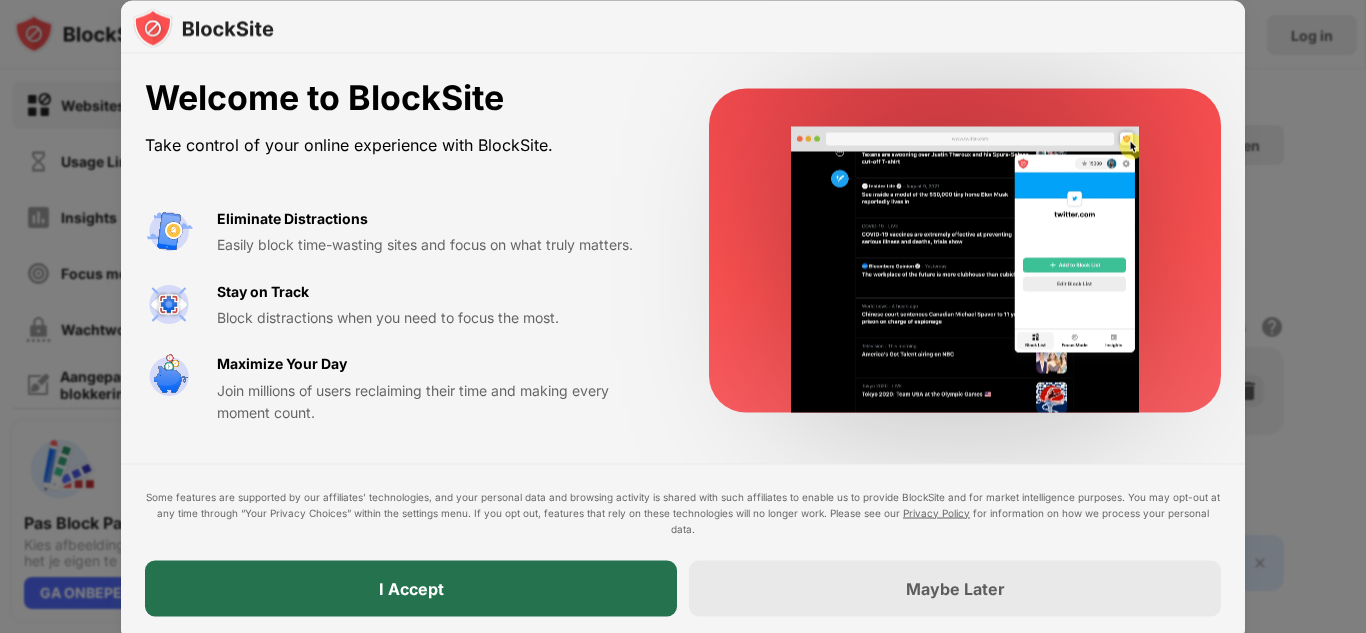 click on "I Accept" at bounding box center [411, 588] 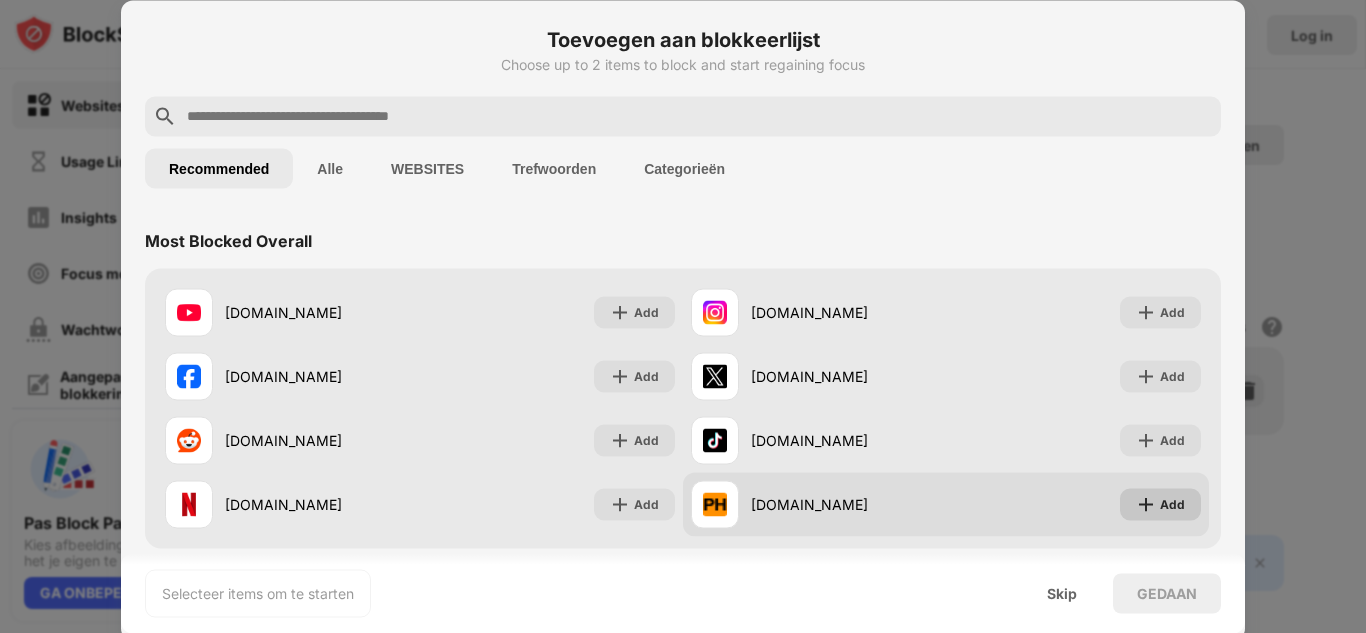 click at bounding box center [1146, 504] 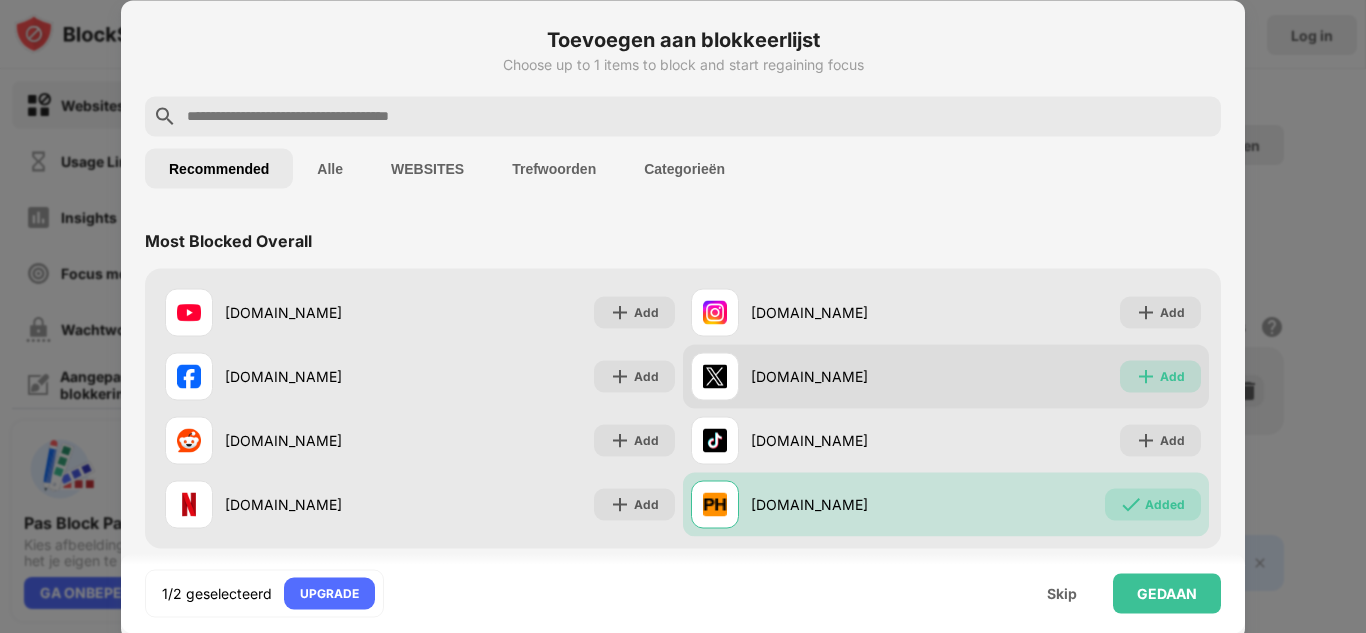 click at bounding box center (1146, 376) 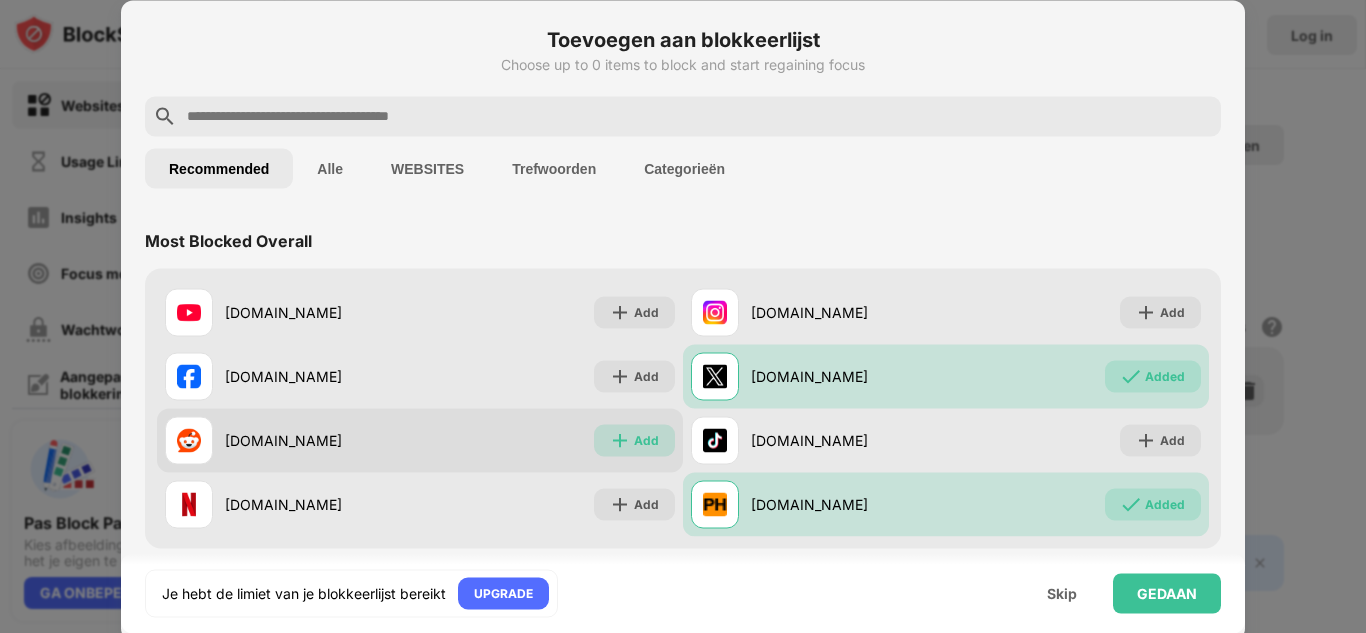 click at bounding box center (620, 440) 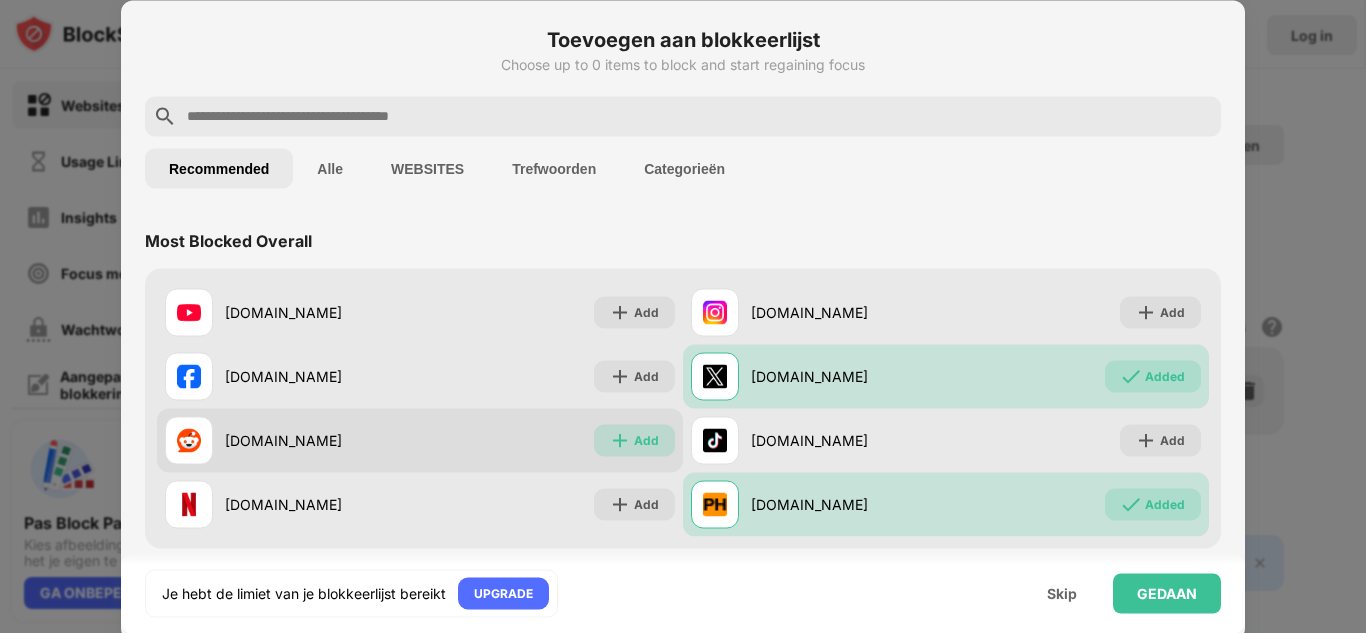 click at bounding box center [620, 440] 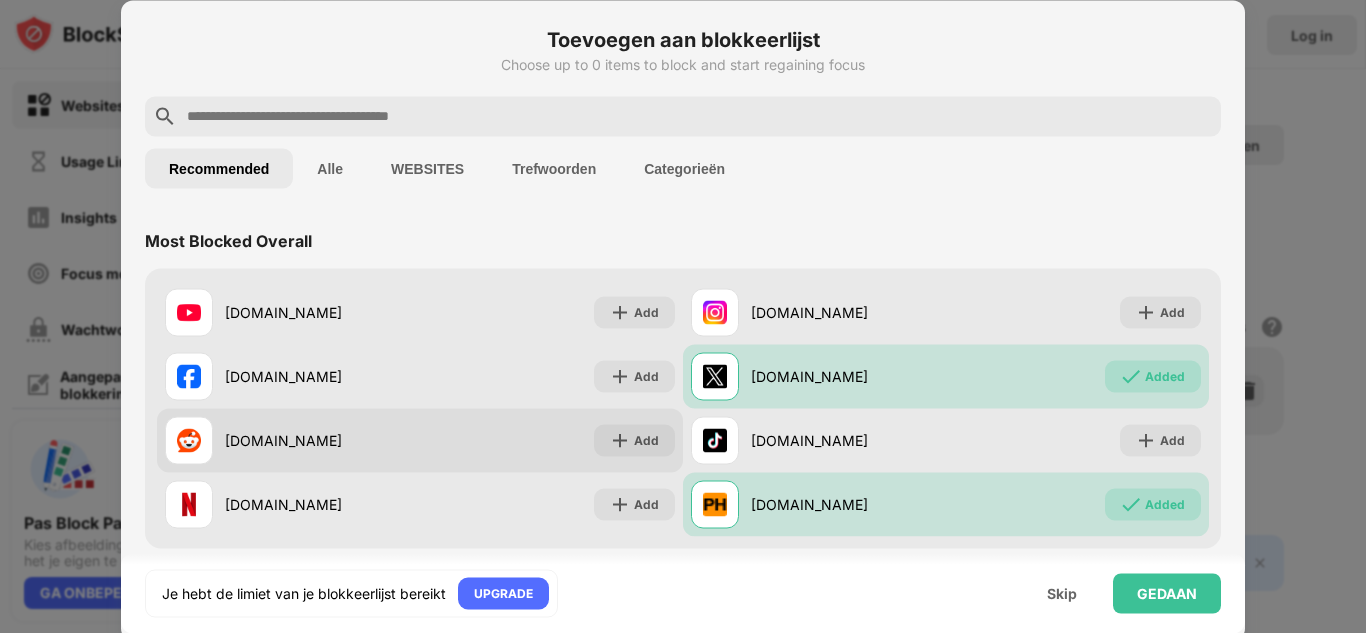 click on "[DOMAIN_NAME]" at bounding box center (292, 440) 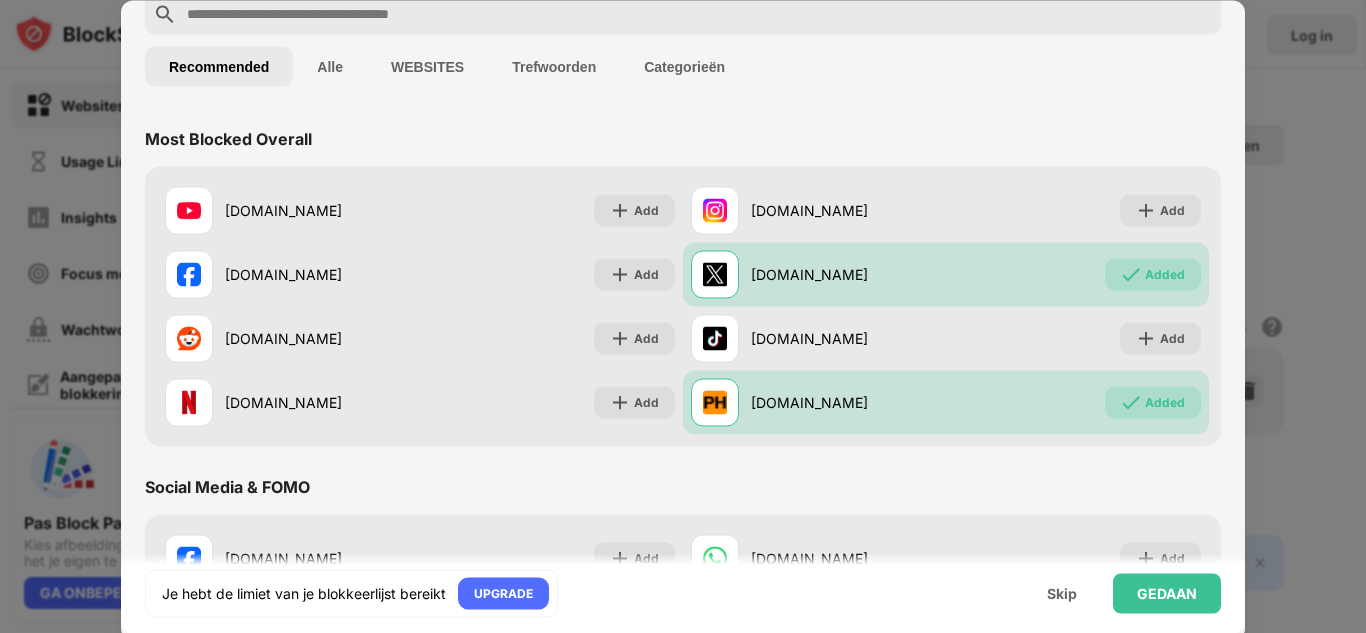 scroll, scrollTop: 0, scrollLeft: 0, axis: both 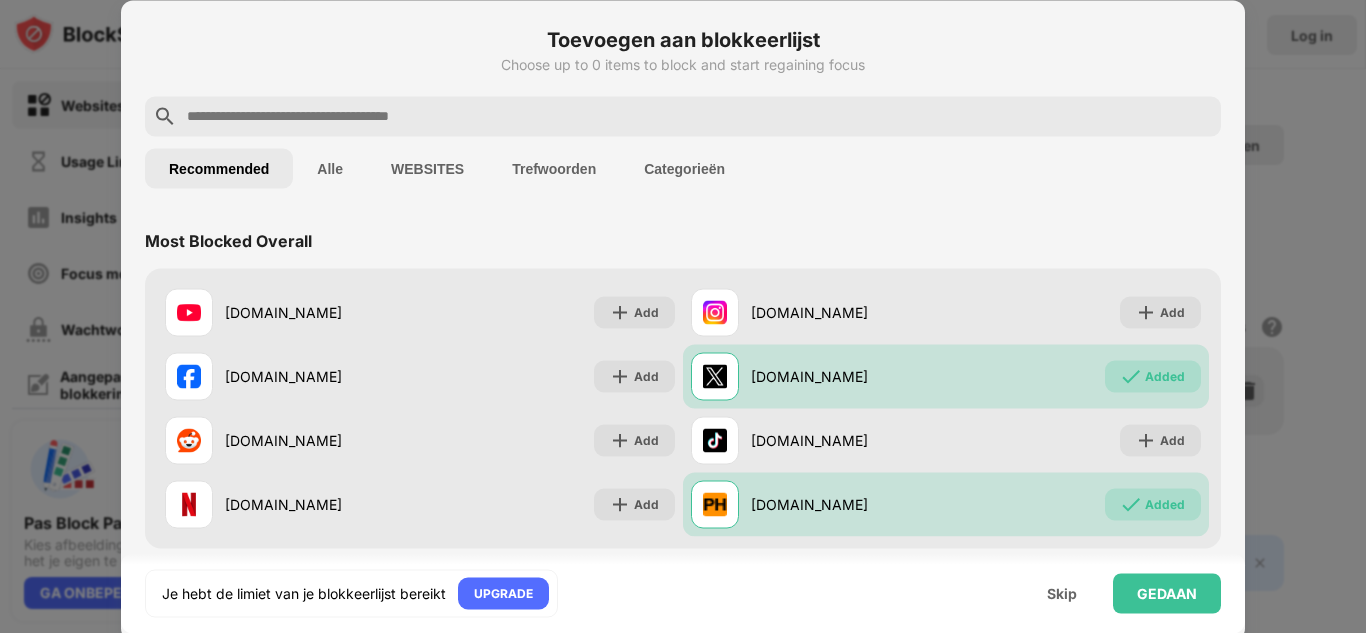 click on "GEDAAN" at bounding box center [1167, 593] 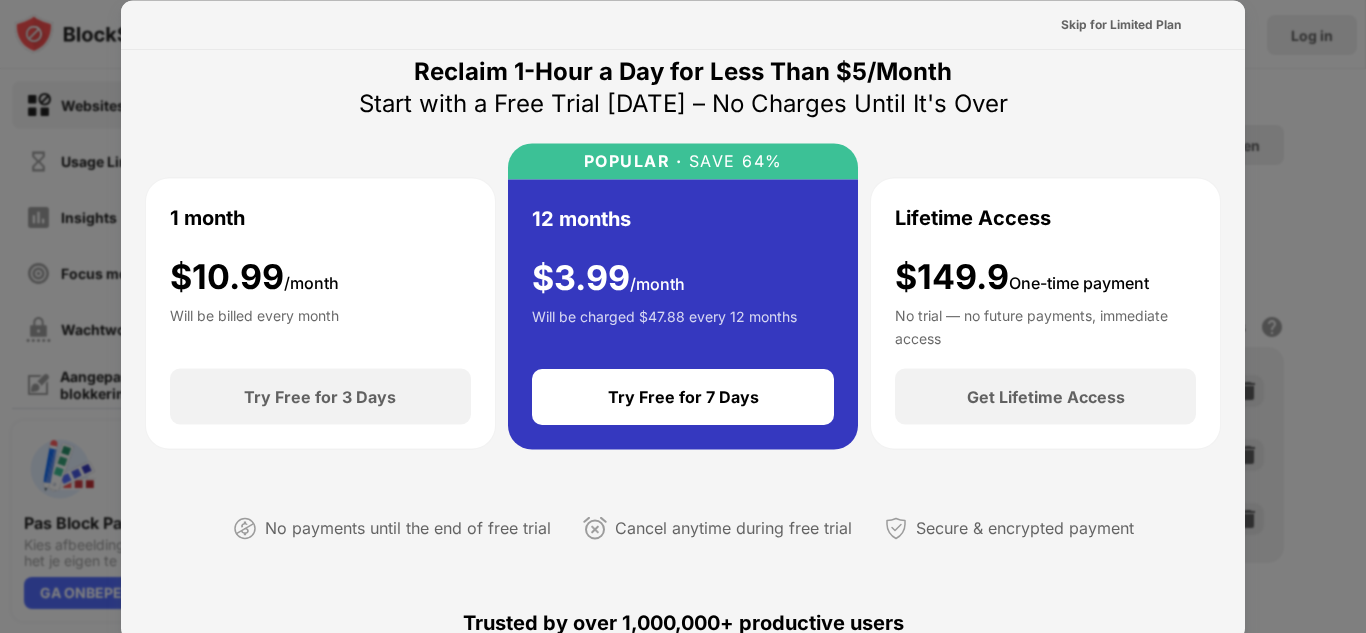 scroll, scrollTop: 0, scrollLeft: 0, axis: both 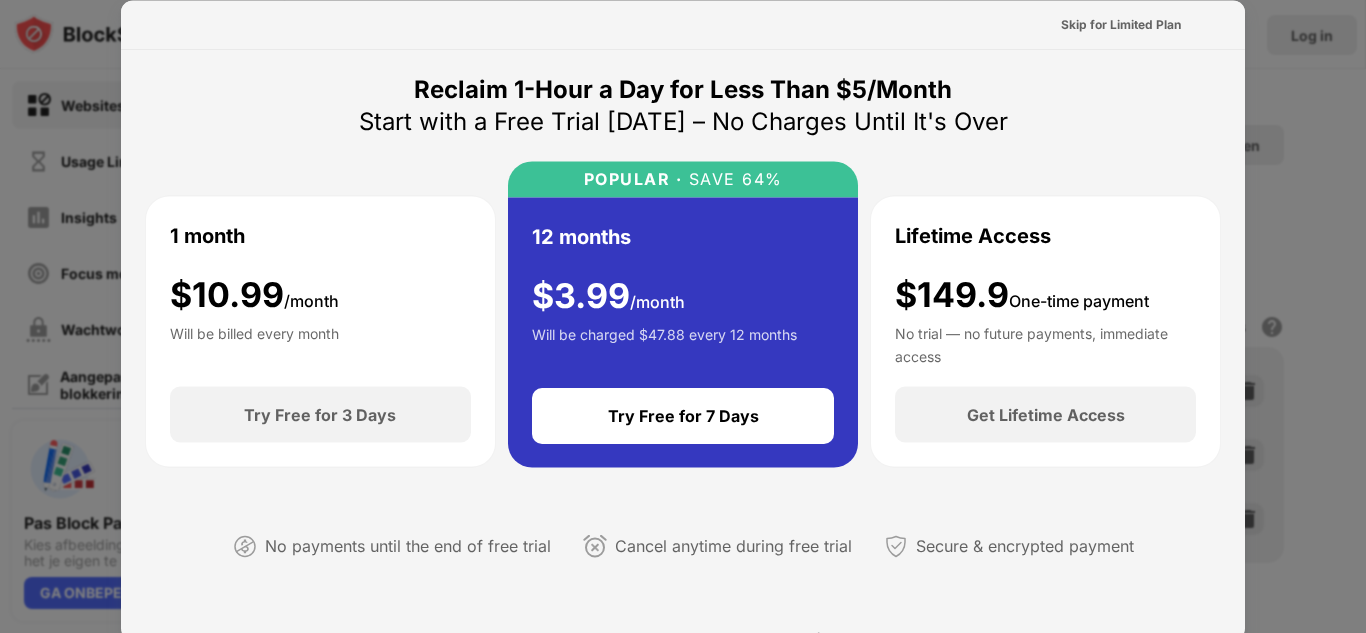 click on "Start with a Free Trial [DATE] – No Charges Until It's Over" at bounding box center (683, 121) 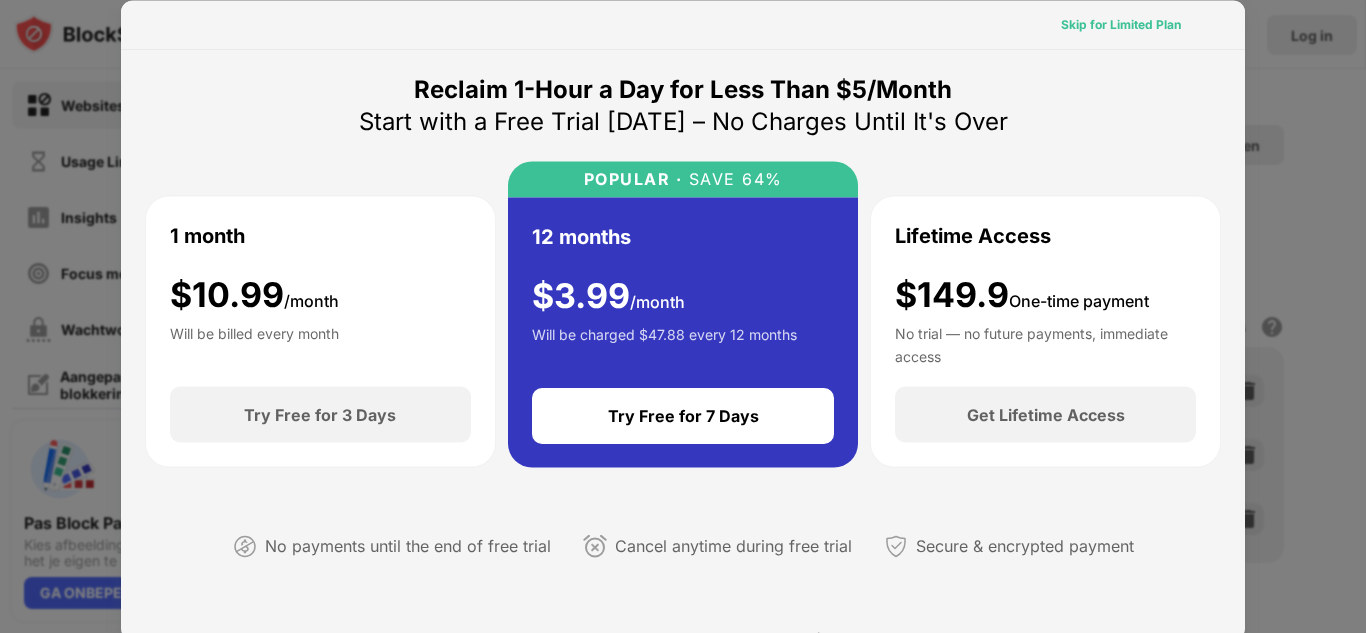 click on "Skip for Limited Plan" at bounding box center (1121, 24) 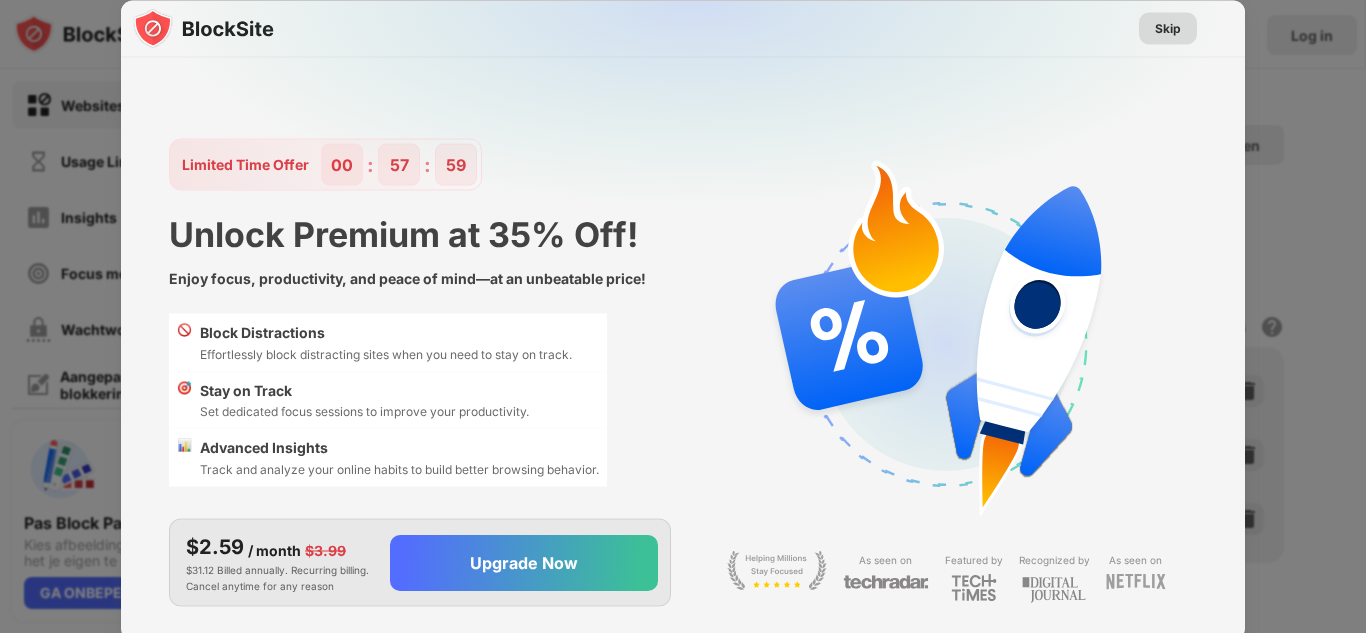 click on "Skip" at bounding box center [1168, 28] 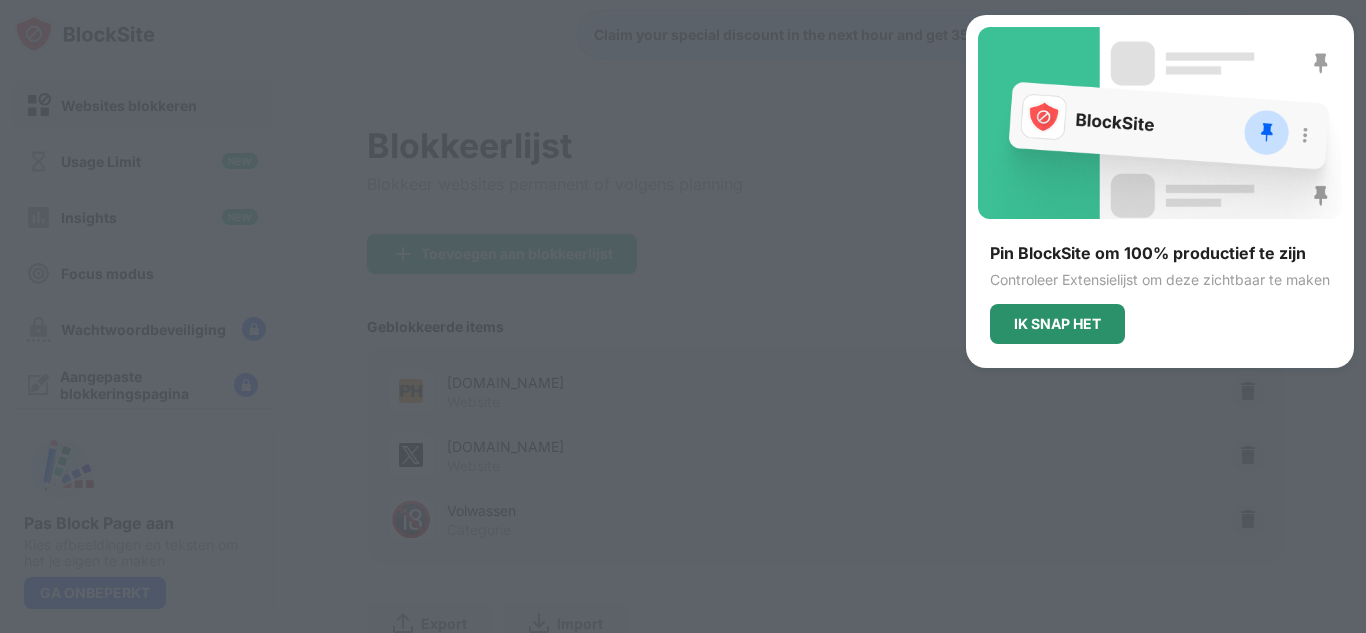 click on "IK SNAP HET" at bounding box center [1057, 324] 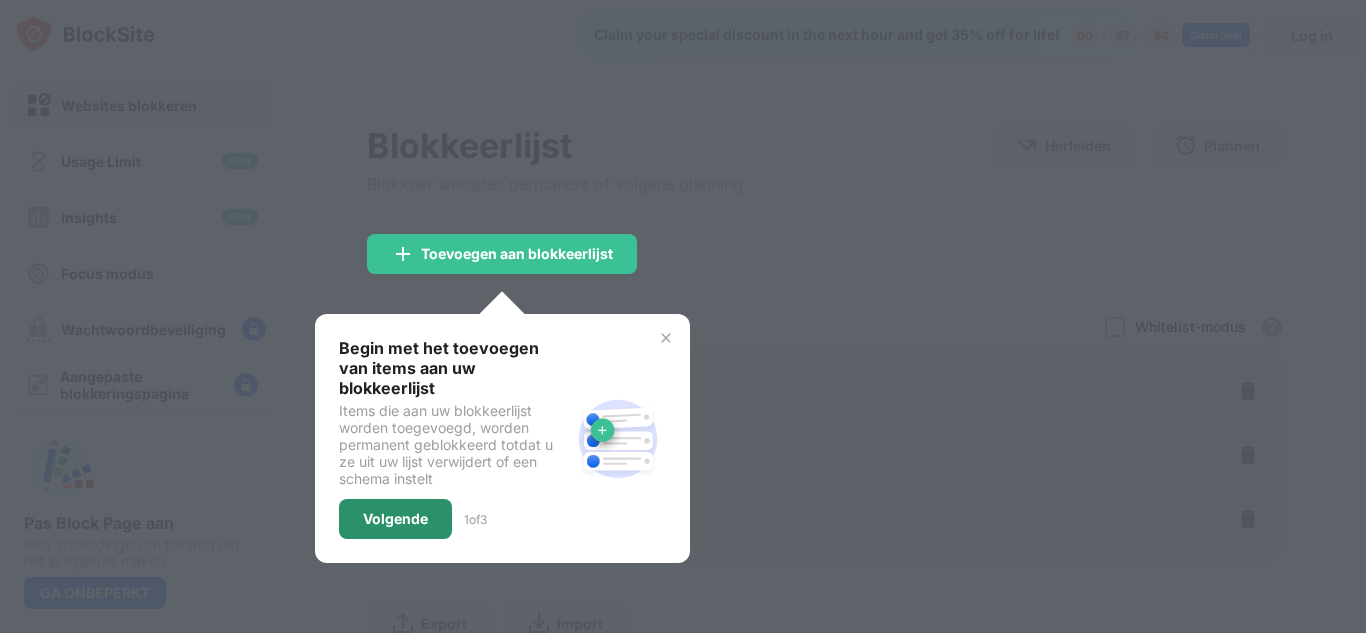 click on "Volgende" at bounding box center [395, 519] 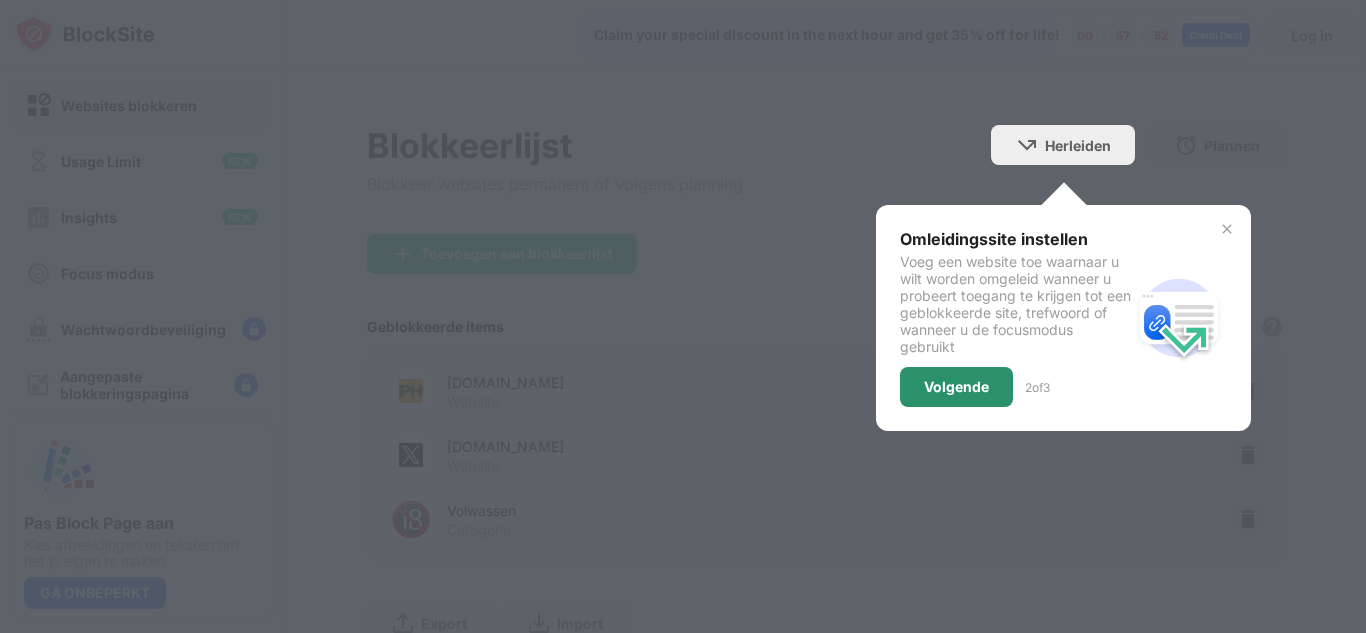 click on "Volgende" at bounding box center [956, 387] 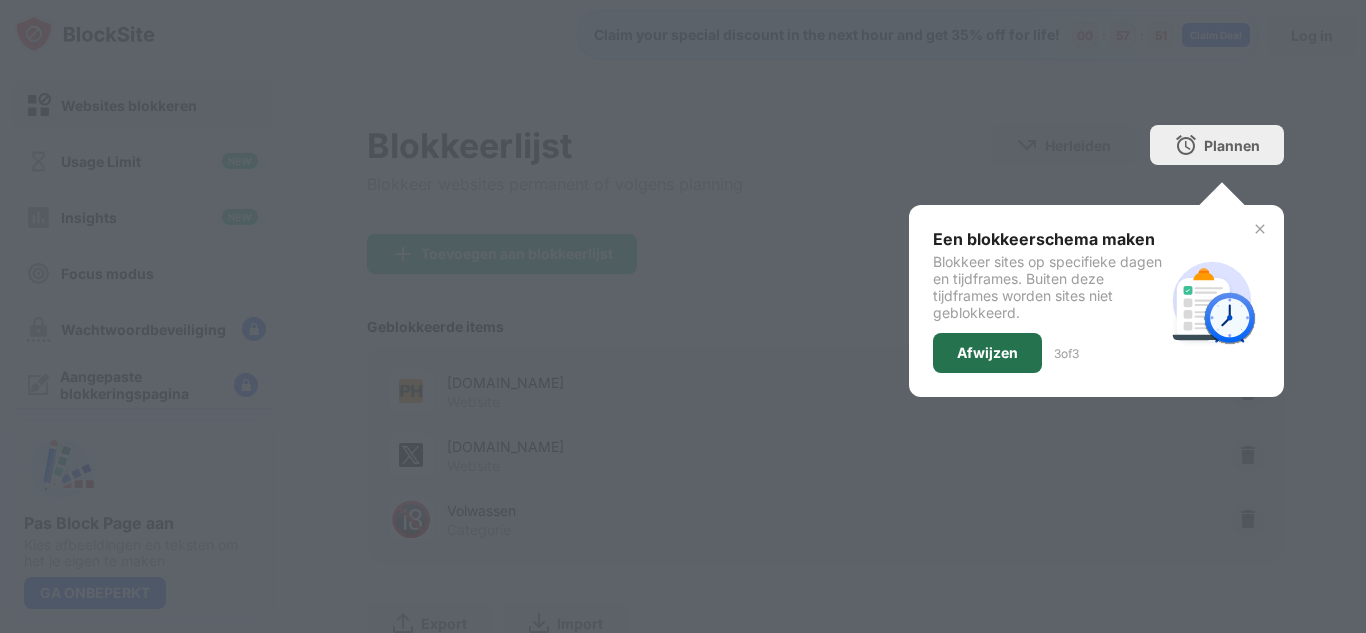 click on "Afwijzen" at bounding box center [987, 353] 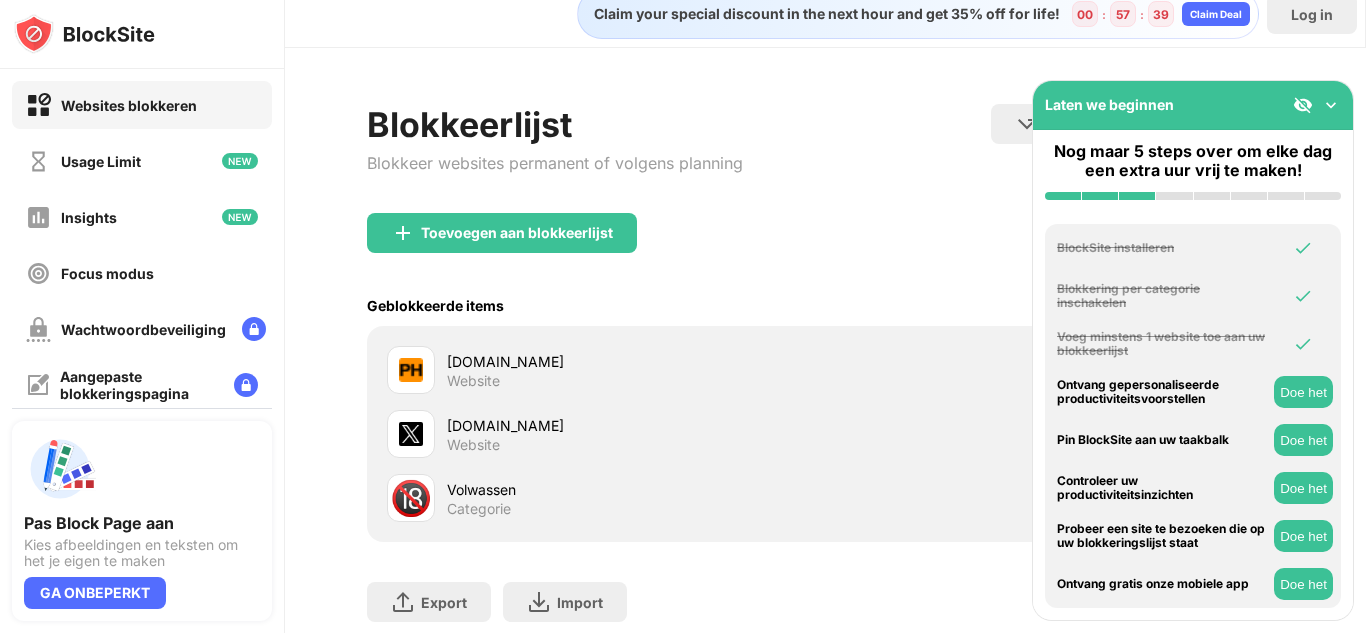 scroll, scrollTop: 0, scrollLeft: 0, axis: both 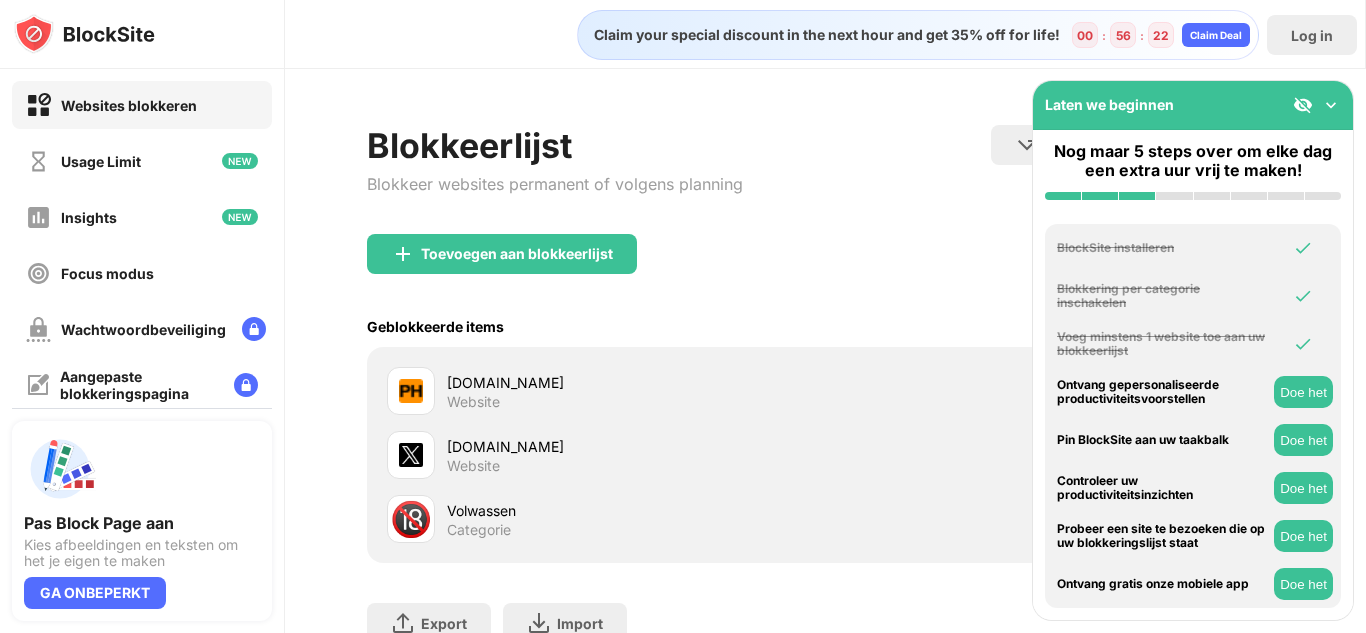 click on "Blokkeerlijst Blokkeer websites permanent of volgens planning Herleiden Klik om de herleidingswebsite in te stellen Plannen Selecteer op welke dagen en tijdstippen de blokkeerlijst actief zal zijn." at bounding box center [825, 179] 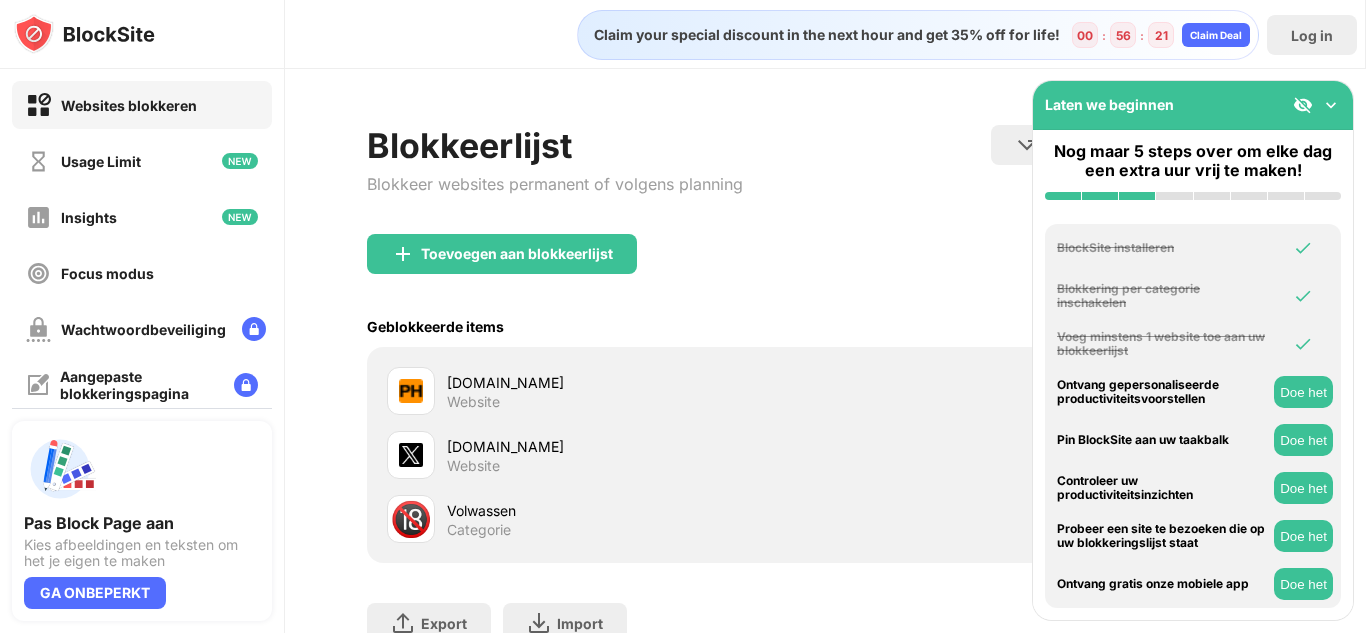 click on "Toevoegen aan blokkeerlijst" at bounding box center (825, 270) 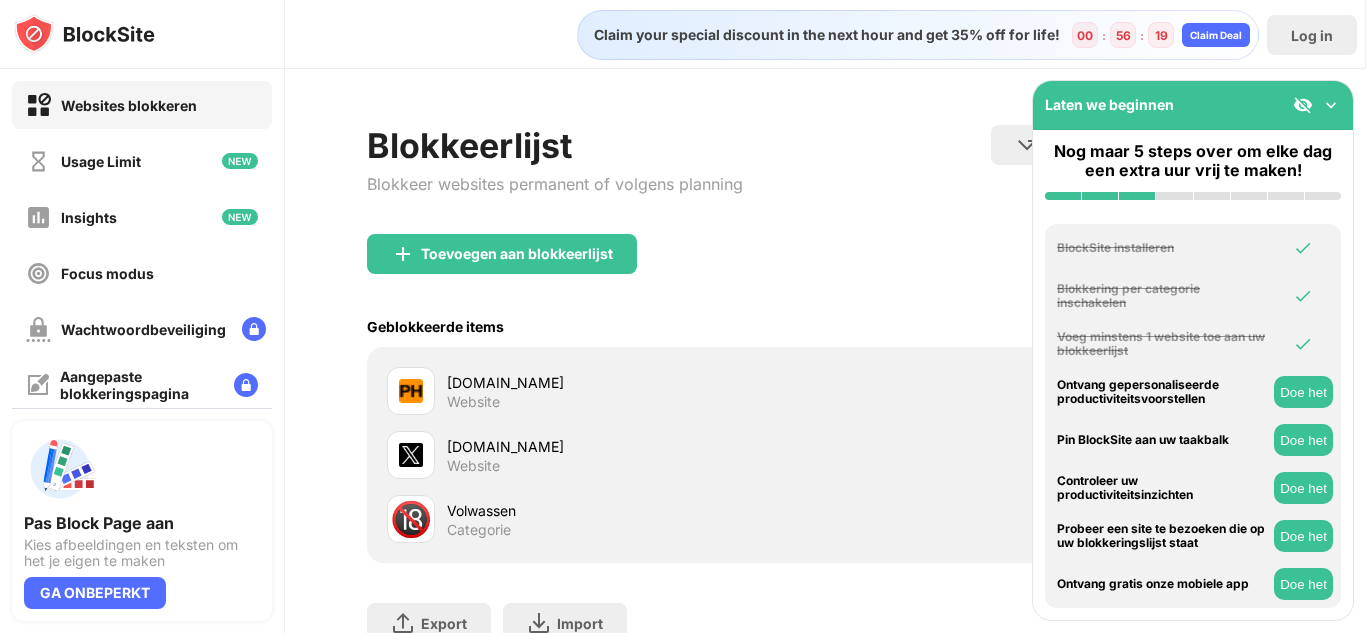 click at bounding box center [1303, 105] 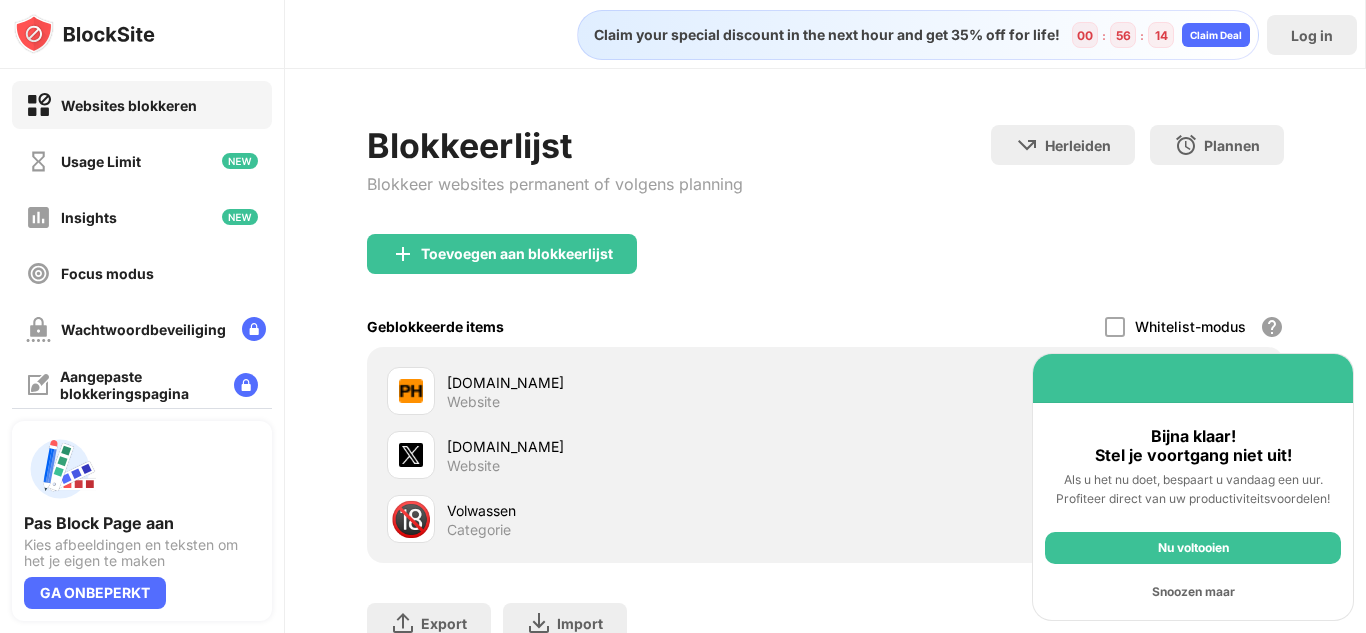 click on "Nu voltooien" at bounding box center (1193, 548) 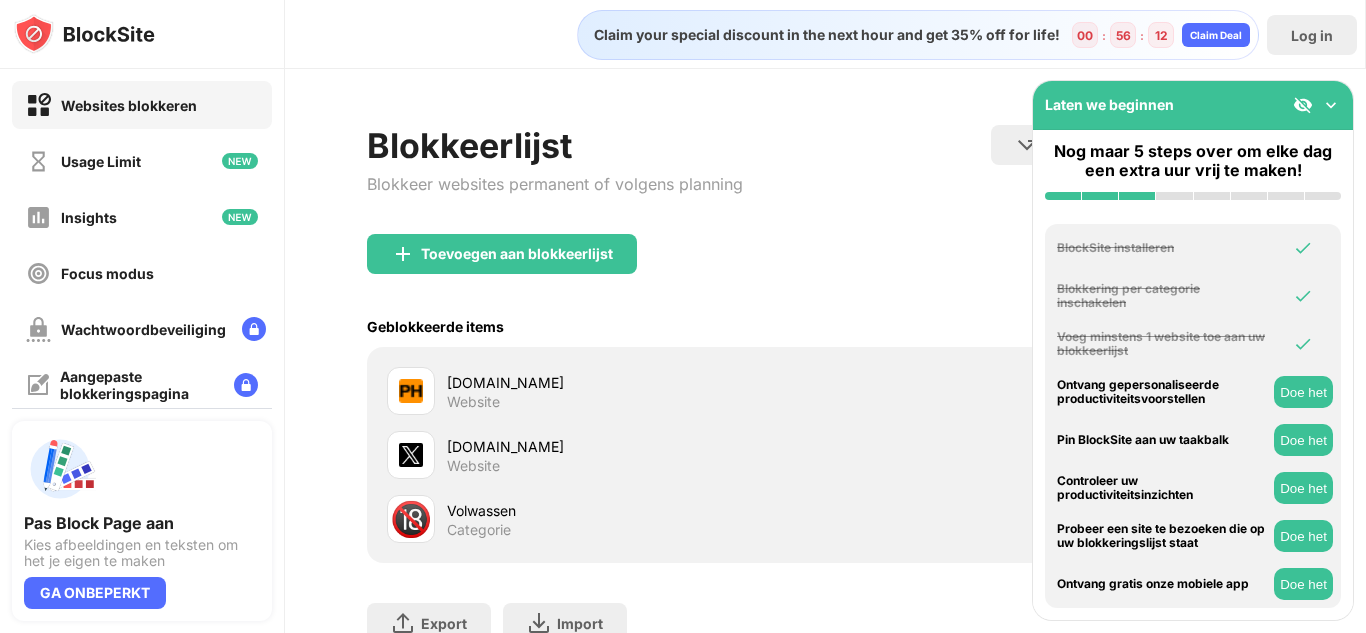 click on "Doe het" at bounding box center (1303, 392) 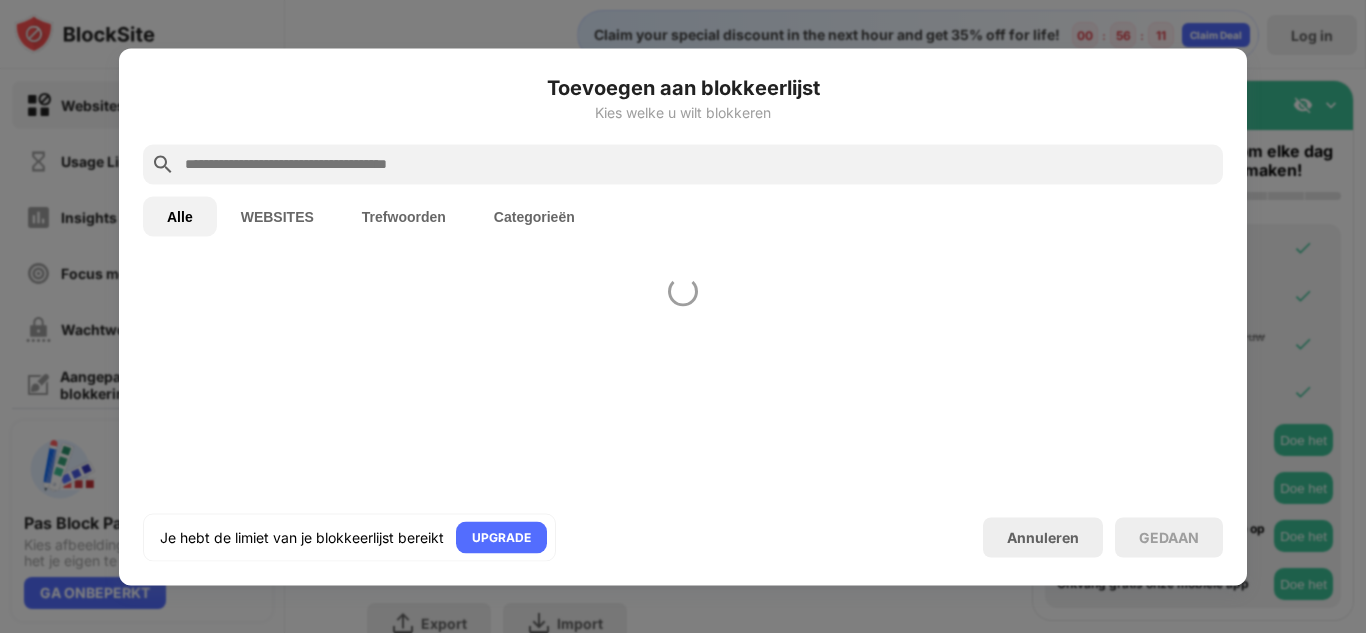 click at bounding box center [683, 316] 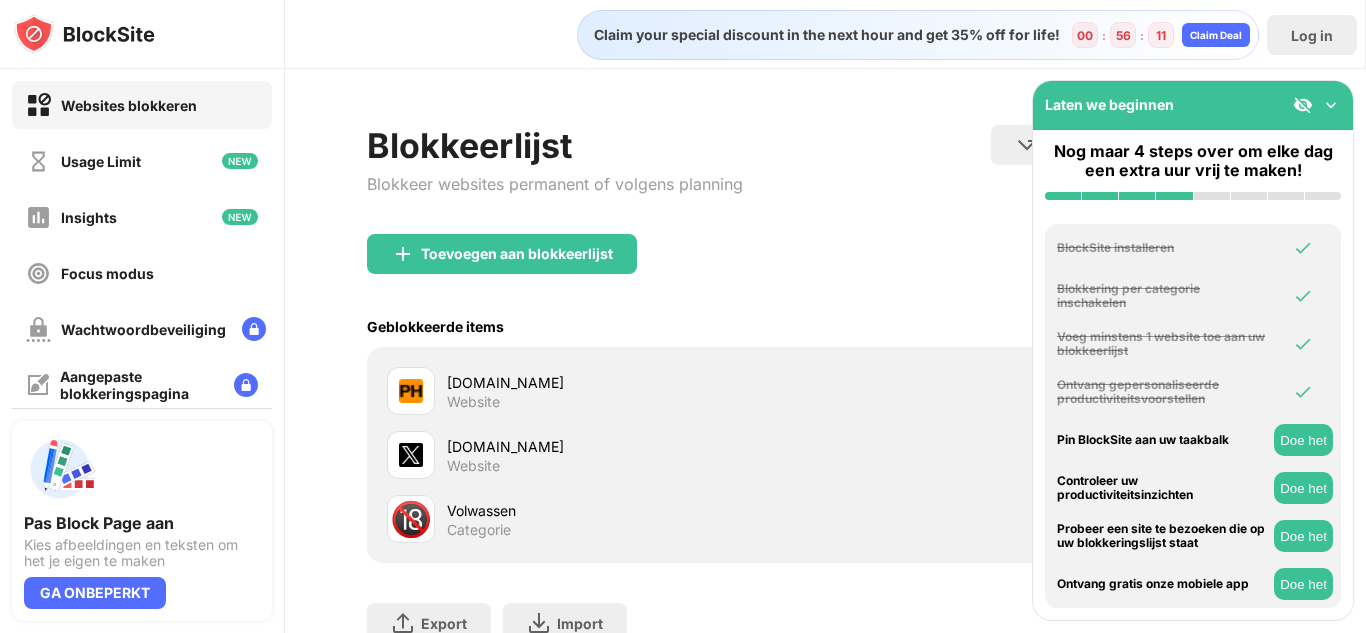 scroll, scrollTop: 0, scrollLeft: 0, axis: both 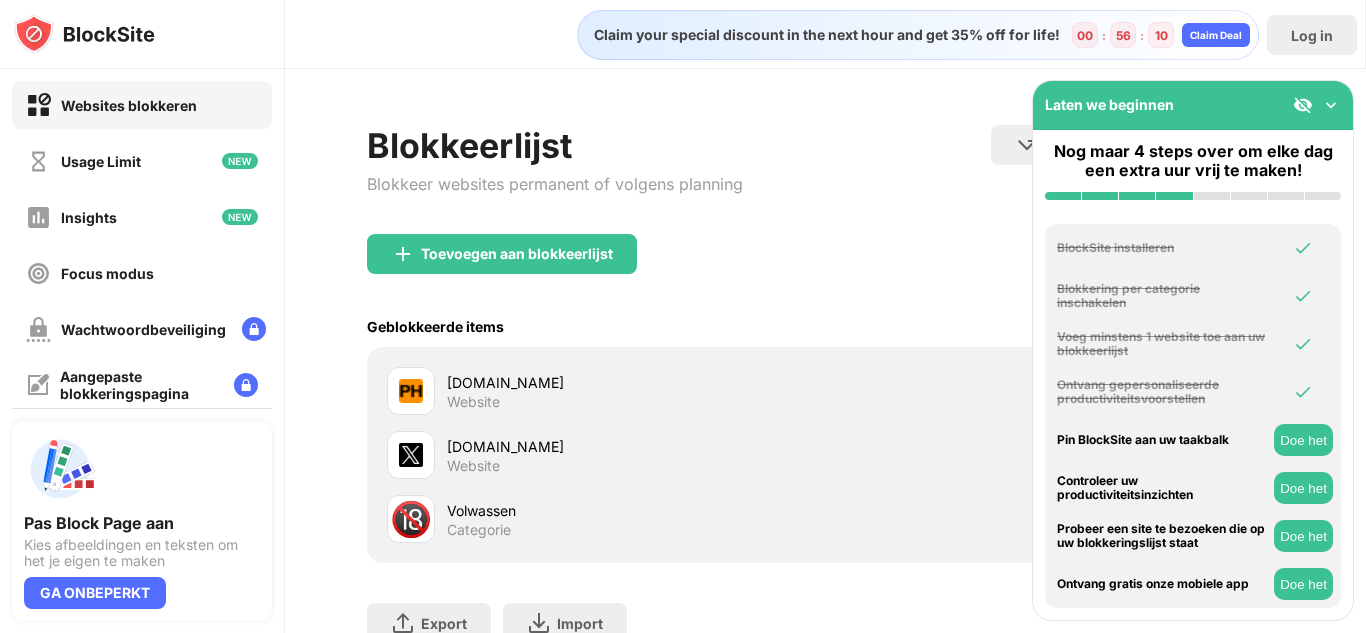 click on "Doe het" at bounding box center (1303, 440) 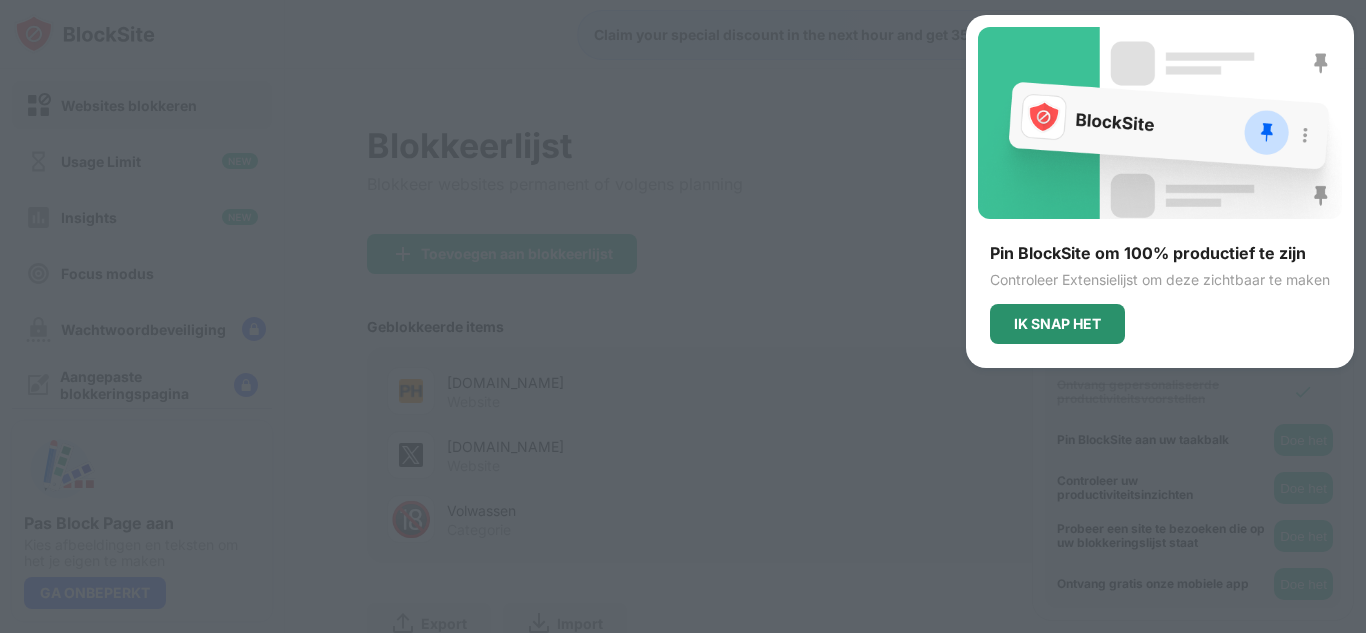 click on "IK SNAP HET" at bounding box center [1057, 324] 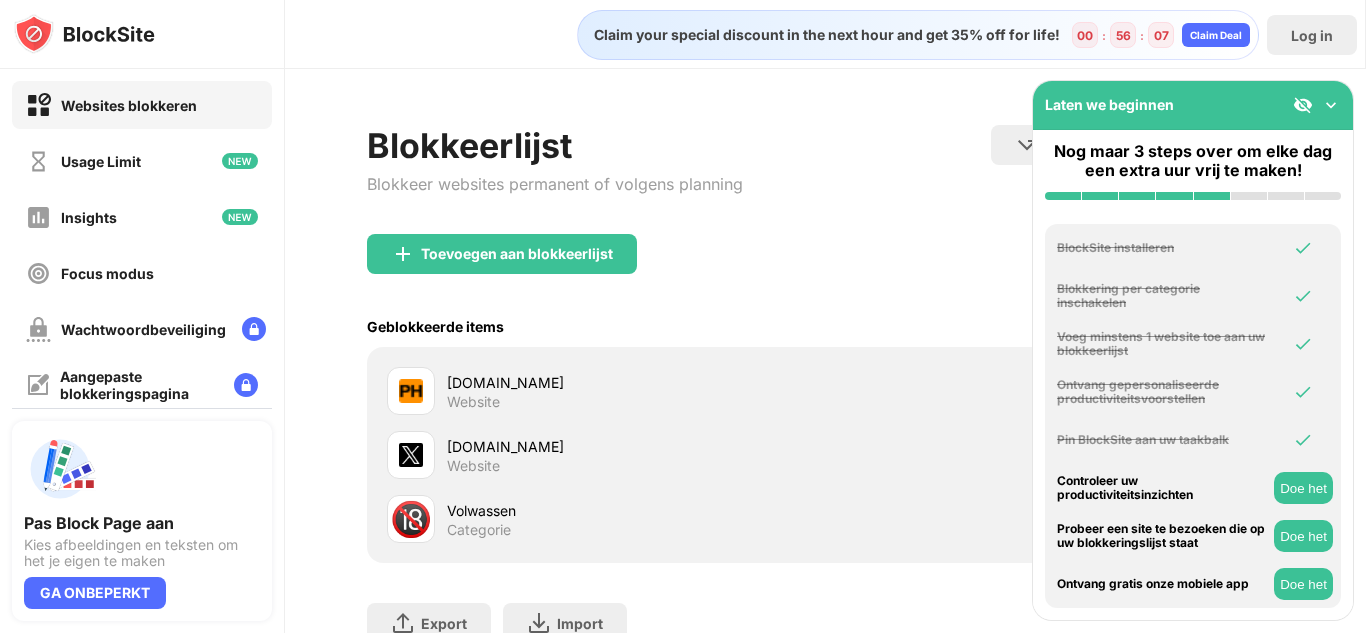 click on "Doe het" at bounding box center [1303, 488] 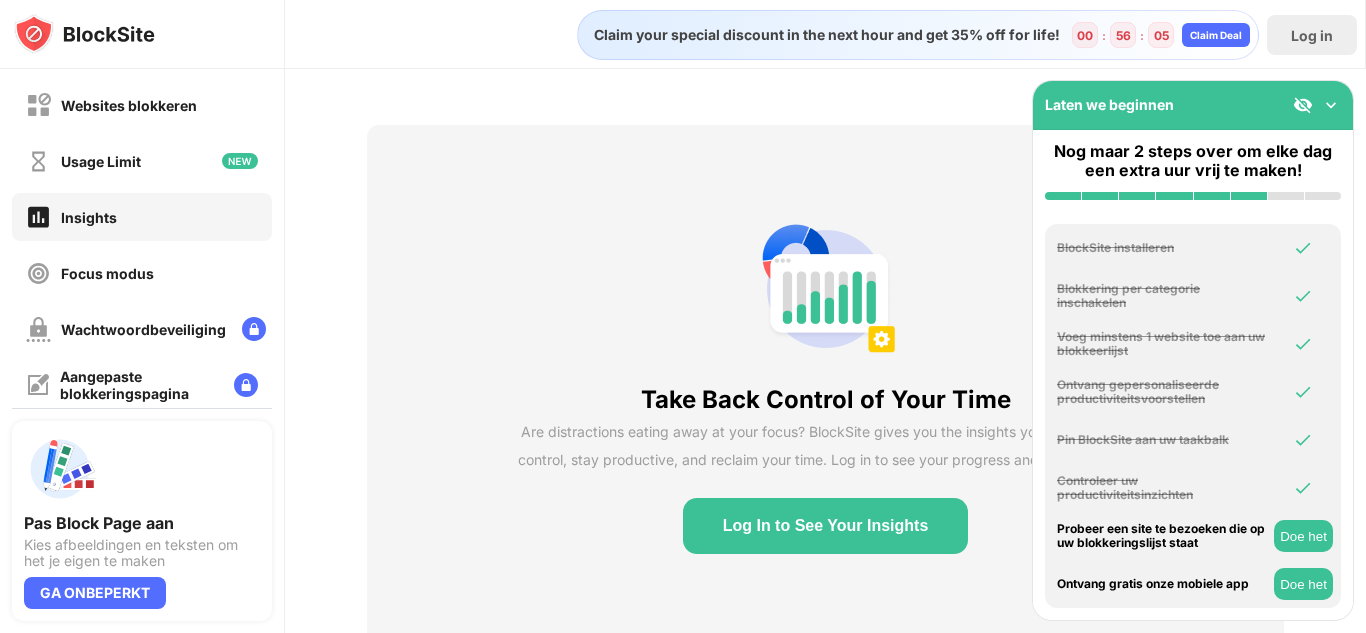 click on "Doe het" at bounding box center (1303, 536) 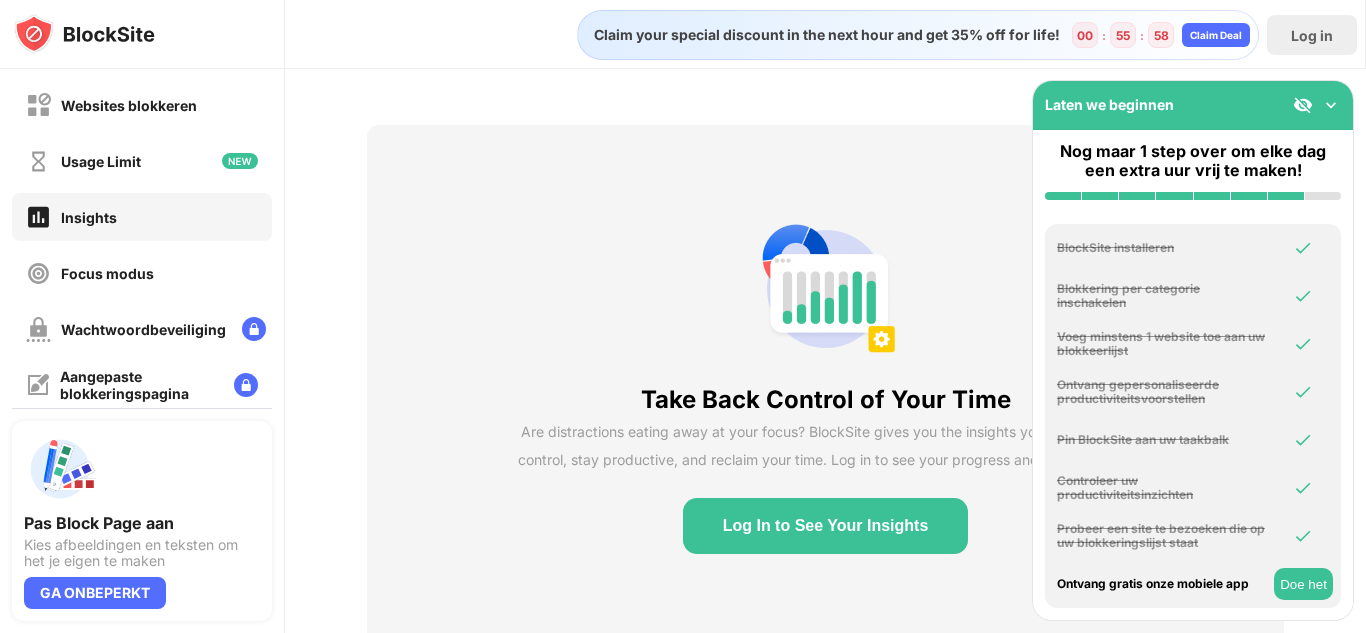 click on "Doe het" at bounding box center (1303, 584) 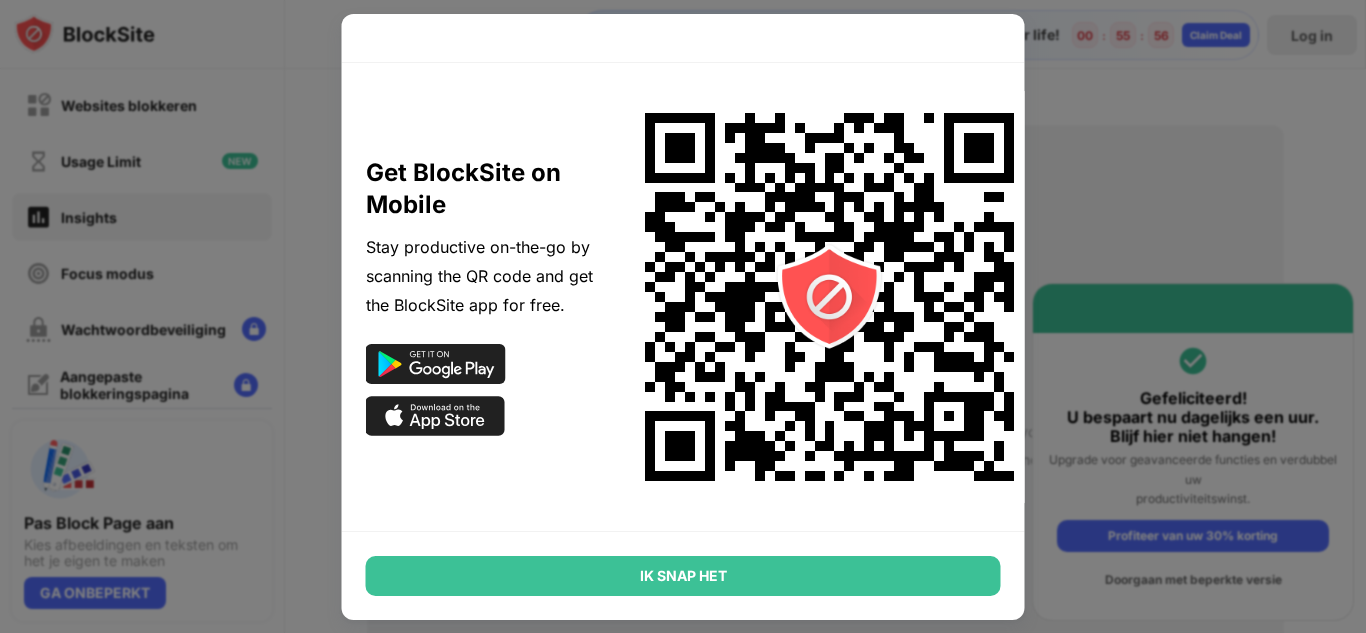 click on "IK SNAP HET" at bounding box center (683, 576) 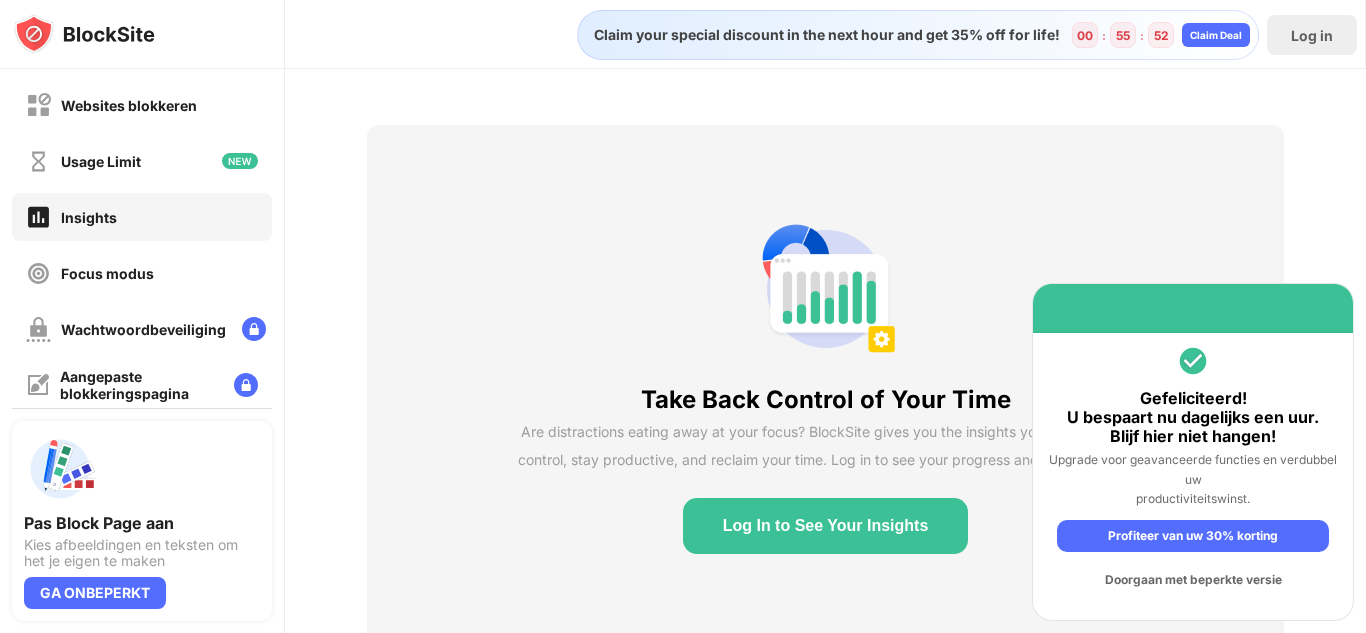 click on "Doorgaan met beperkte versie" at bounding box center (1193, 580) 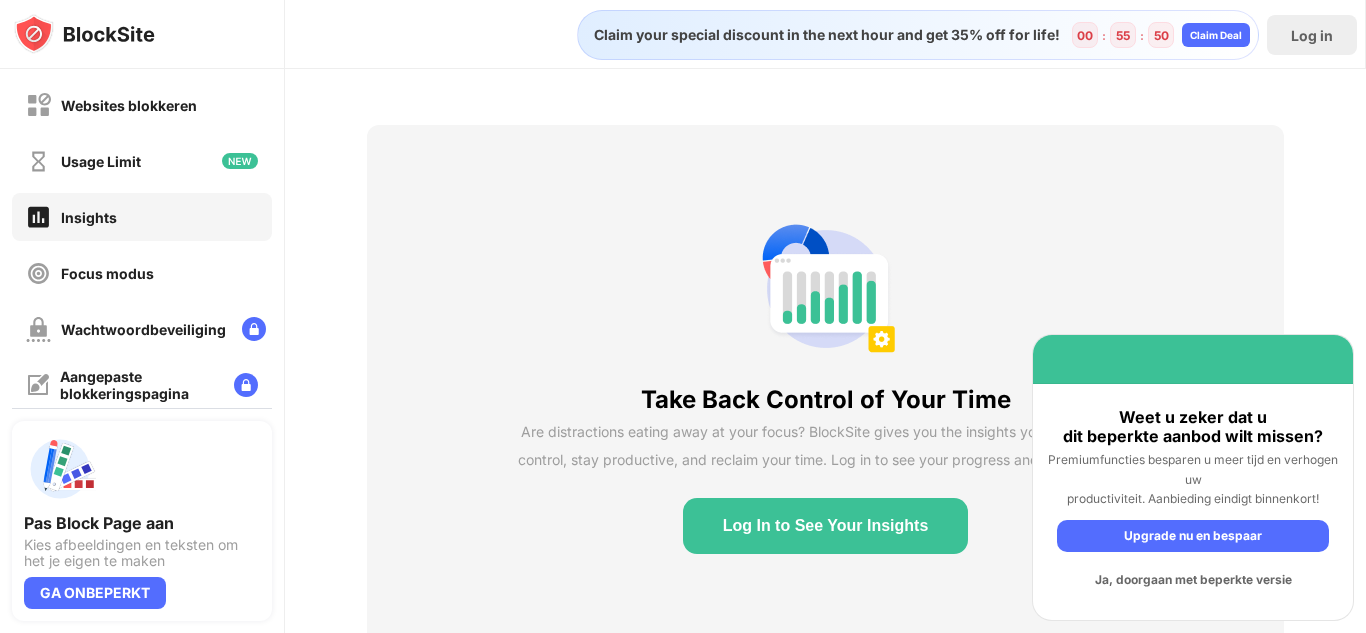 click on "Ja, doorgaan met beperkte versie" at bounding box center (1193, 580) 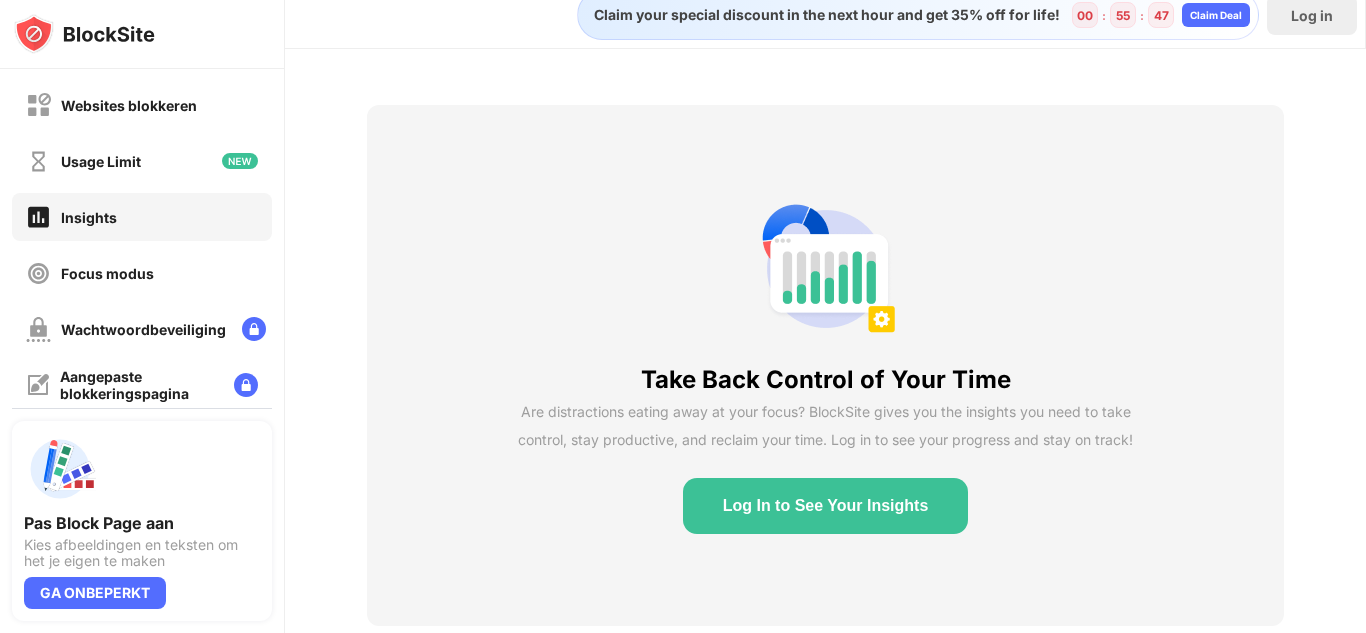 scroll, scrollTop: 0, scrollLeft: 0, axis: both 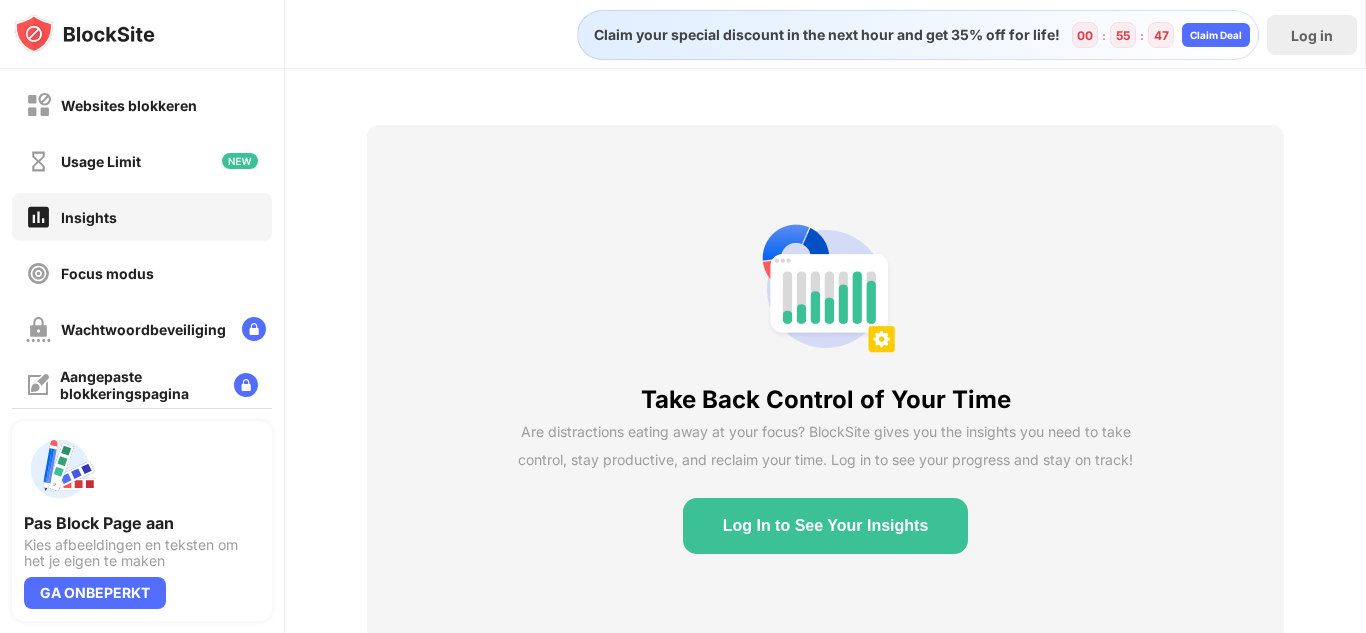 click on "Log In to See Your Insights" at bounding box center (826, 526) 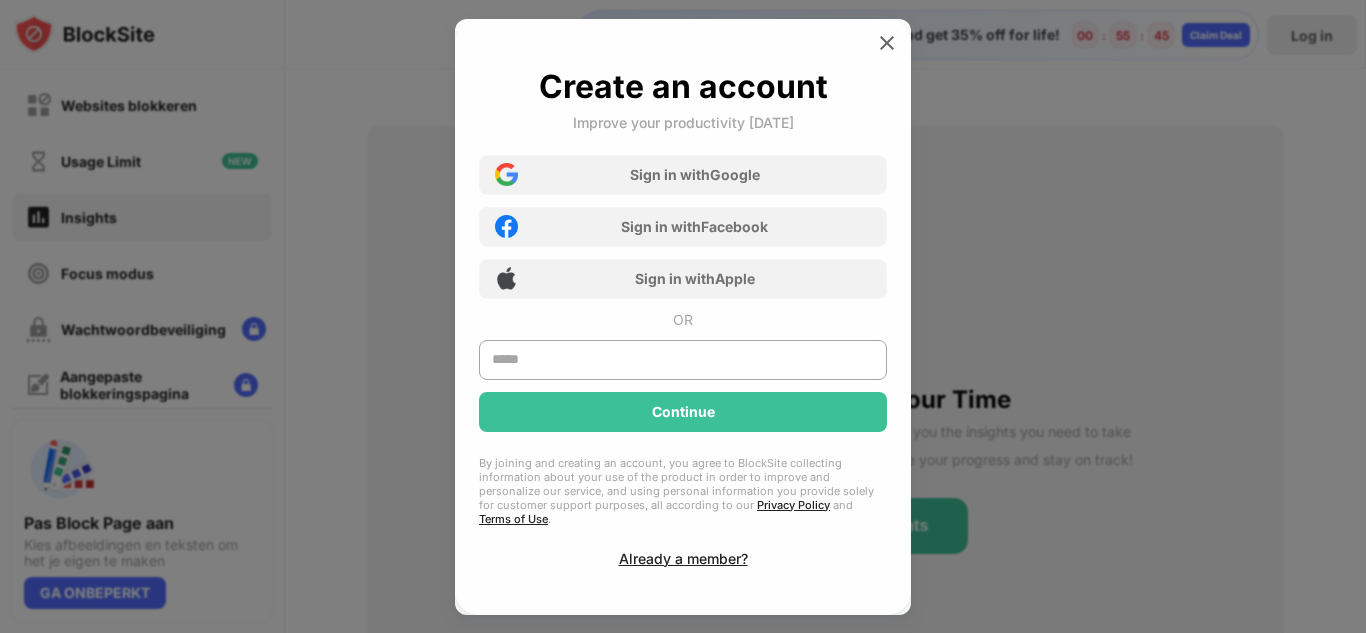 click on "Create an account Improve your productivity today Sign in with  Google Sign in with  Facebook Sign in with  Apple OR Continue By joining and creating an account, you agree to BlockSite collecting information about your use of the product in order to improve and personalize our service, and using personal information you provide solely for customer support purposes, all according to our   Privacy Policy   and   Terms of Use . Already a member?" at bounding box center (683, 317) 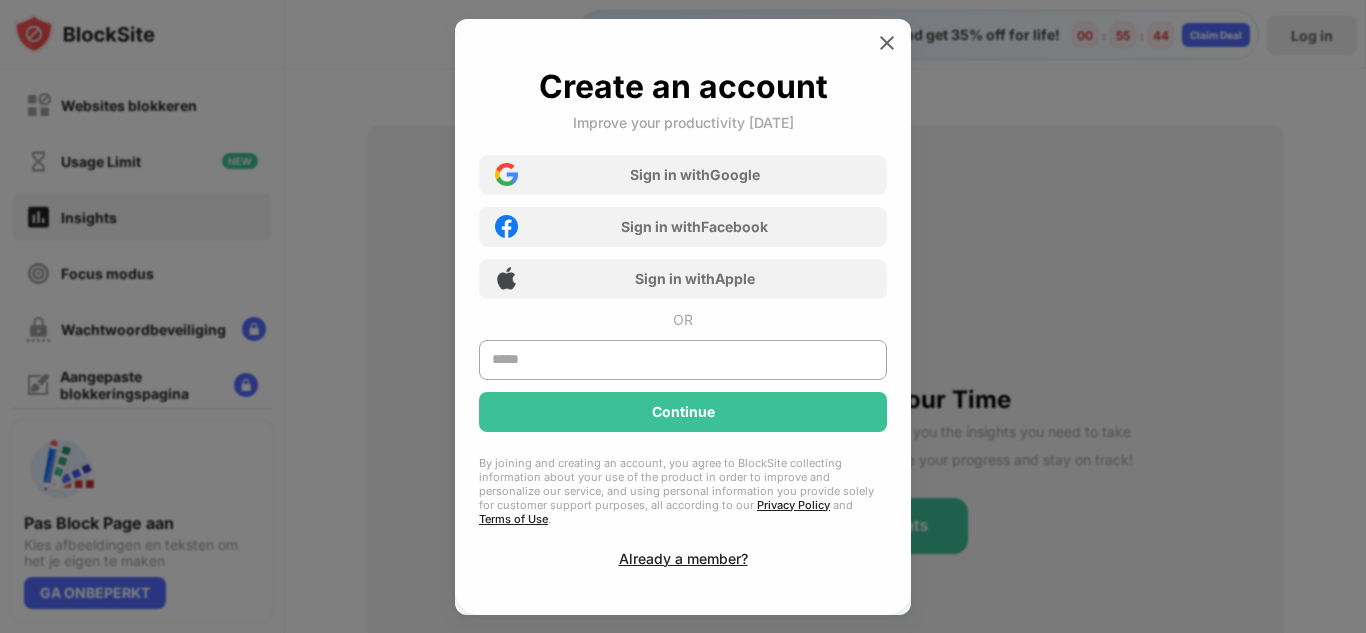 click on "Create an account Improve your productivity today Sign in with  Google Sign in with  Facebook Sign in with  Apple OR Continue By joining and creating an account, you agree to BlockSite collecting information about your use of the product in order to improve and personalize our service, and using personal information you provide solely for customer support purposes, all according to our   Privacy Policy   and   Terms of Use . Already a member?" at bounding box center (683, 317) 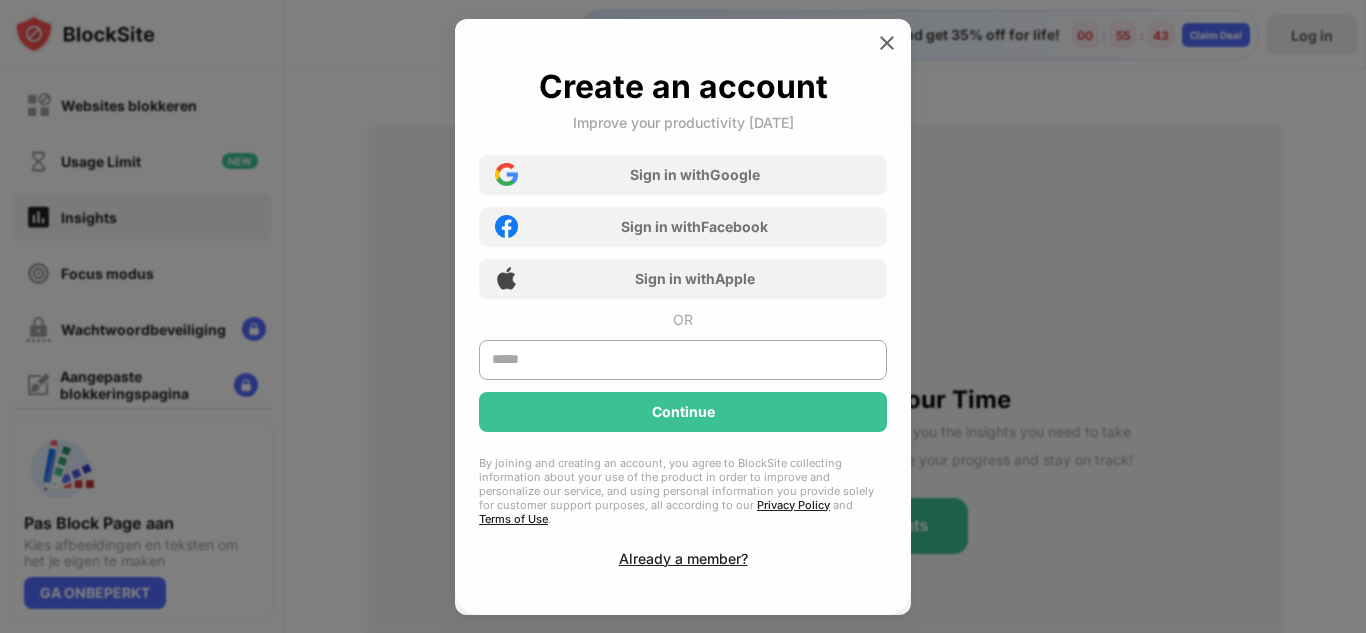 click at bounding box center (887, 43) 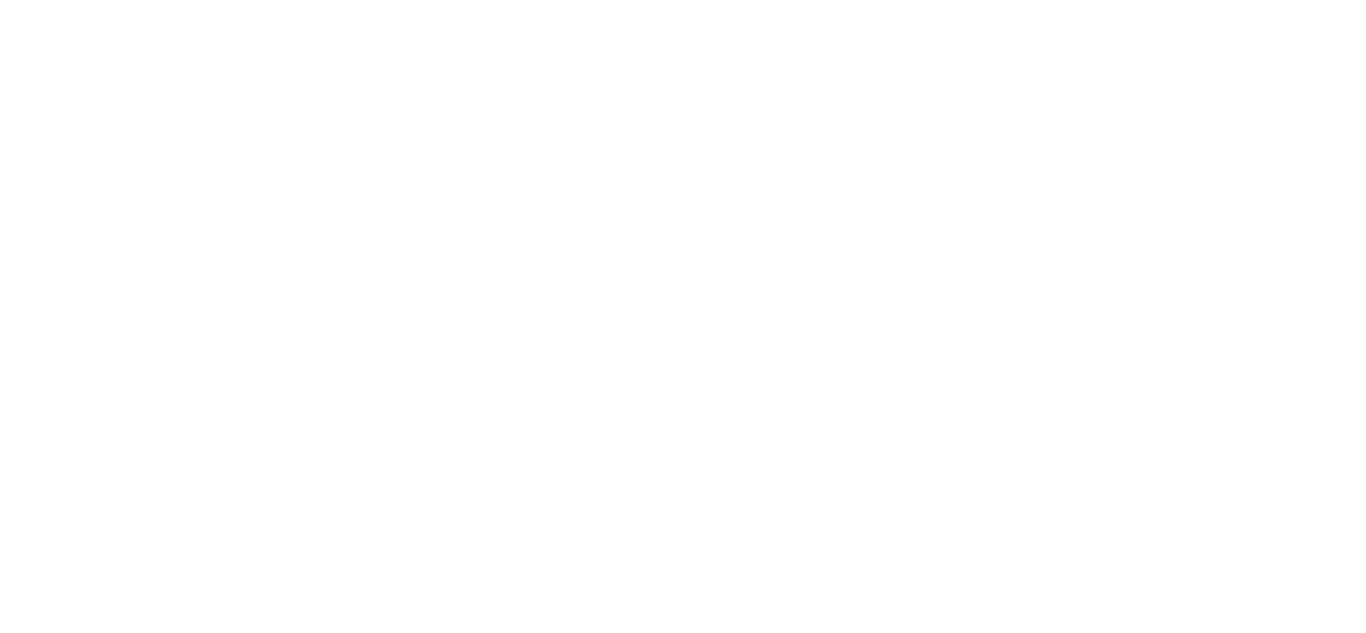 scroll, scrollTop: 0, scrollLeft: 0, axis: both 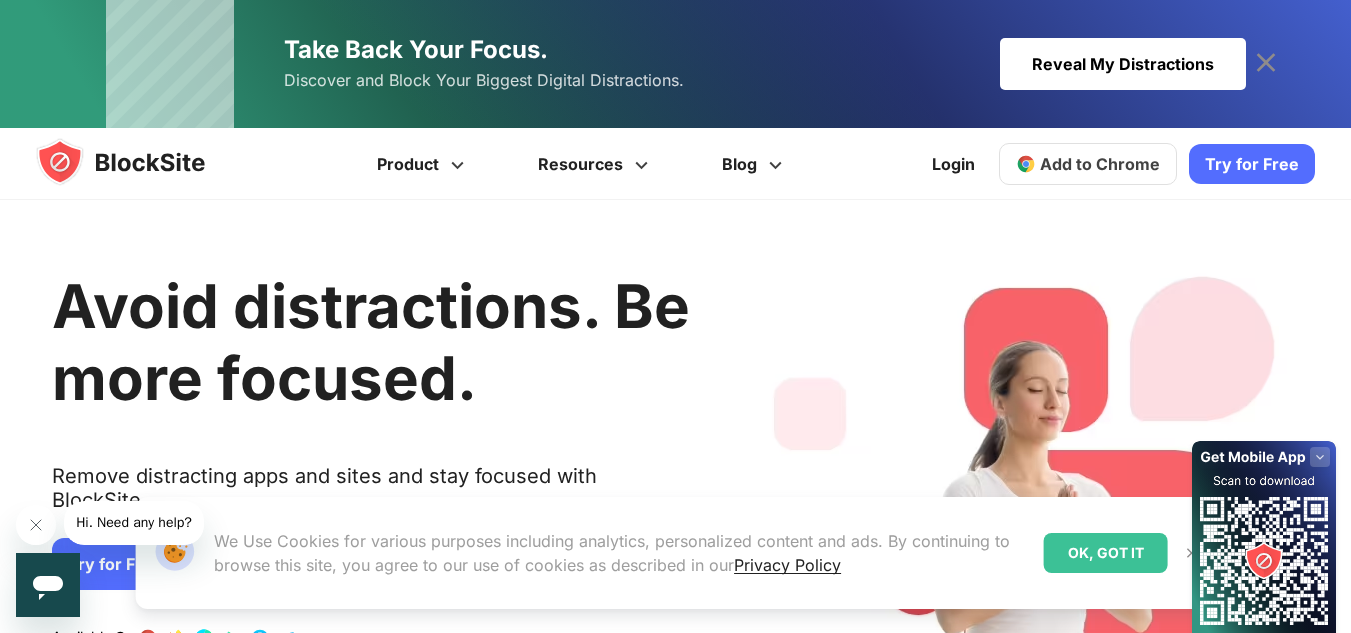 click on "Try for Free" at bounding box center [1252, 164] 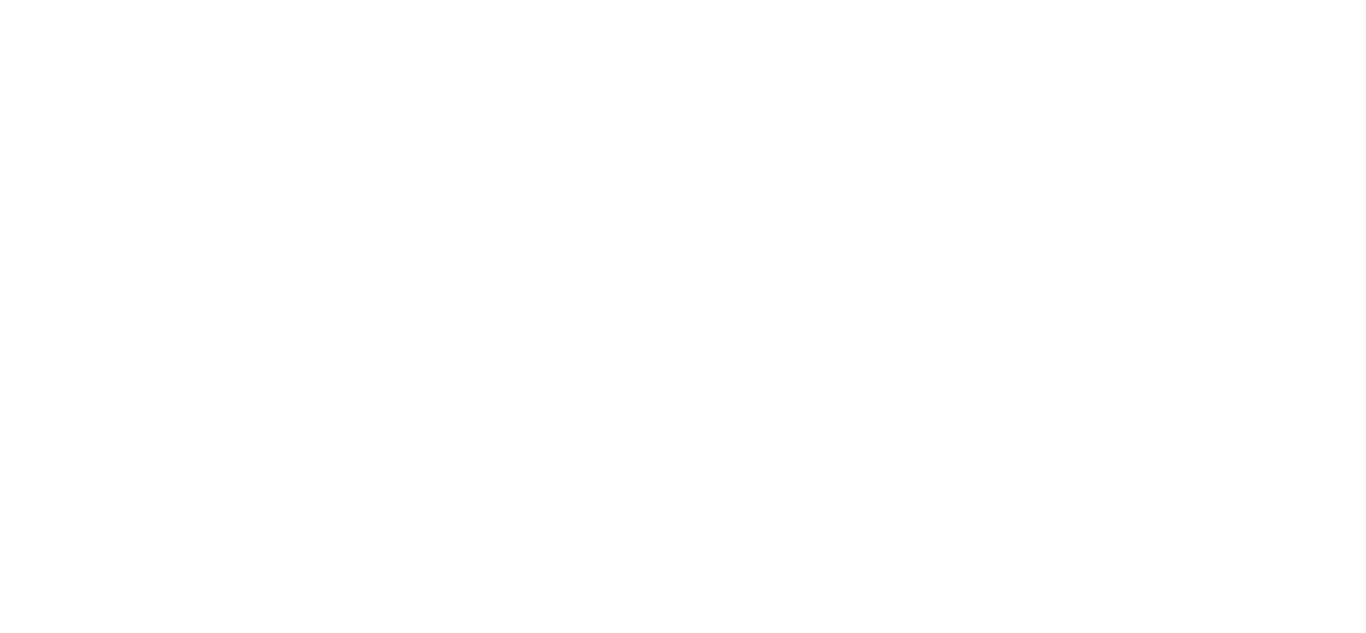 scroll, scrollTop: 0, scrollLeft: 0, axis: both 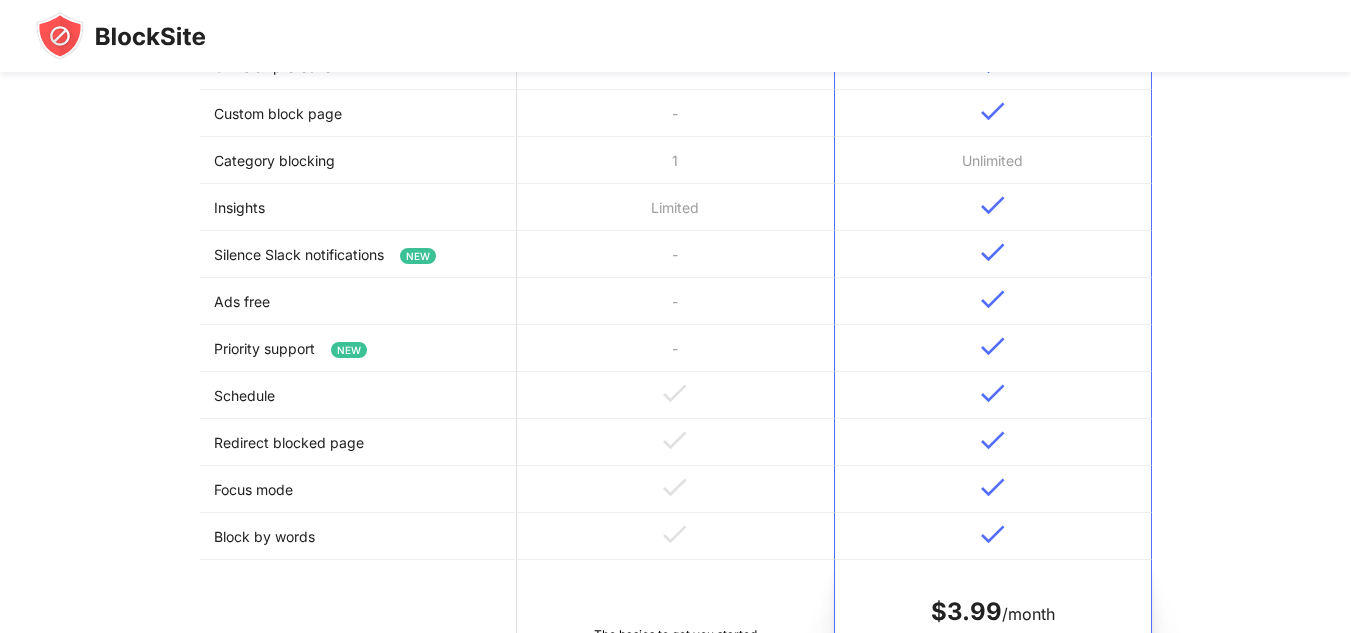 click on "-" at bounding box center (675, 254) 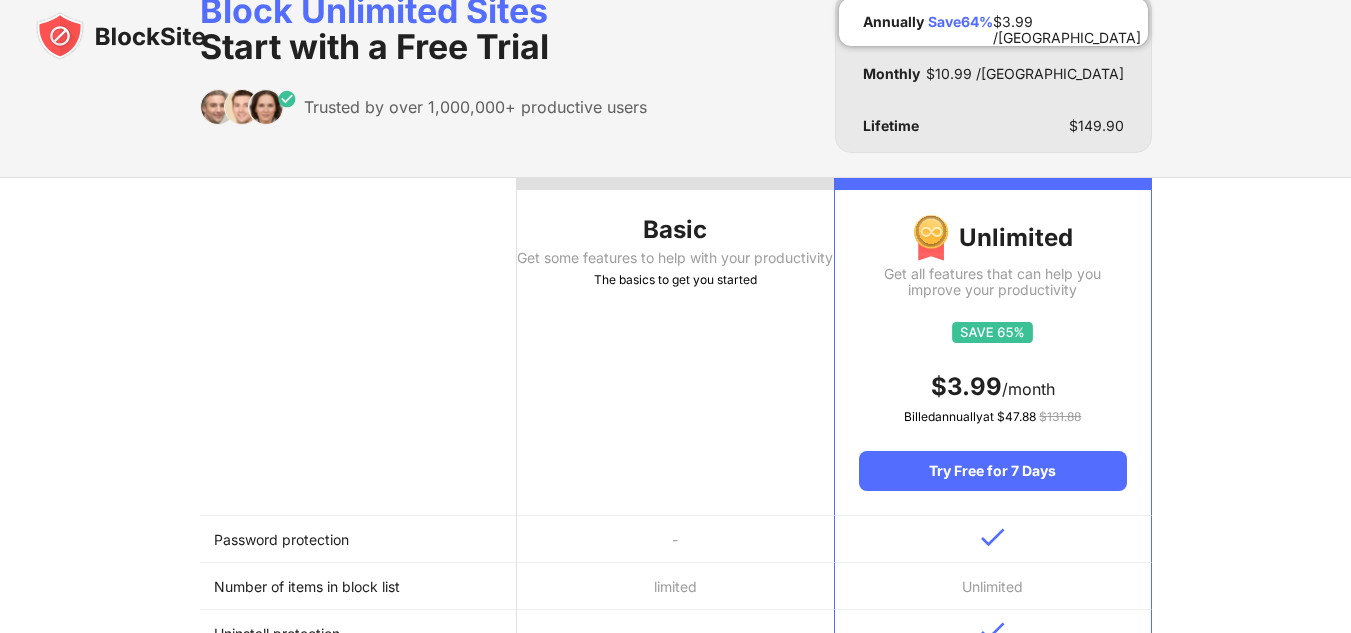 scroll, scrollTop: 0, scrollLeft: 0, axis: both 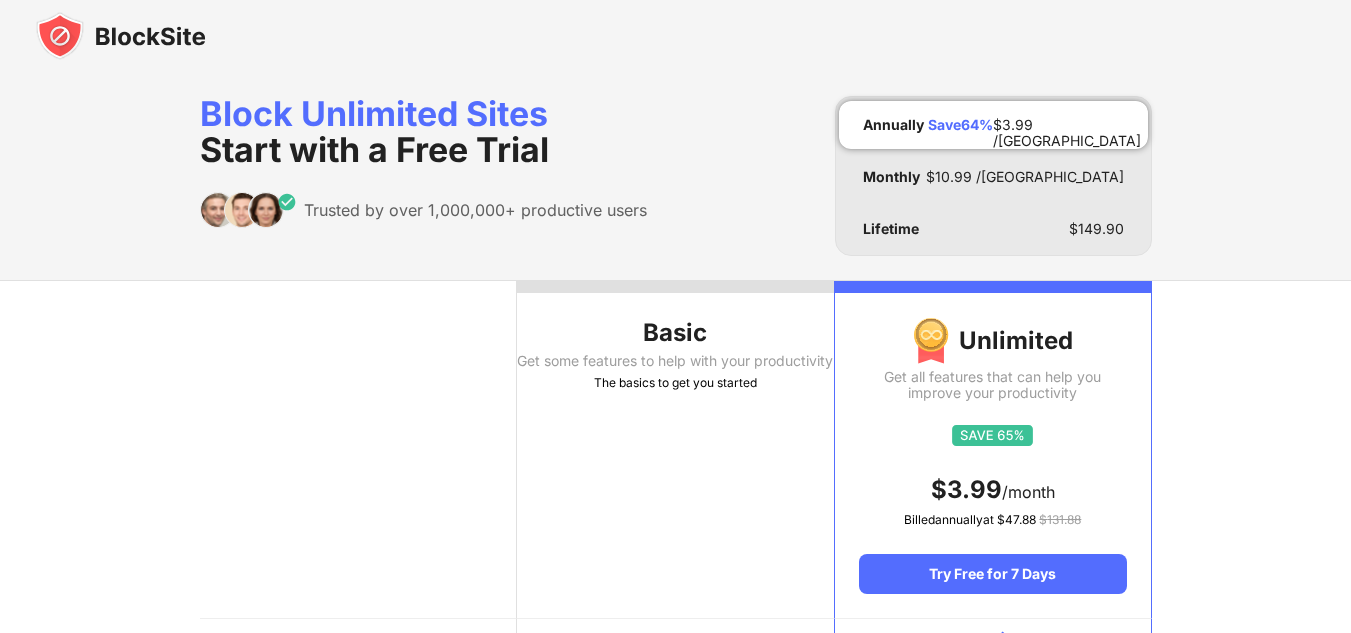 click on "Get some features to help with your productivity" at bounding box center (675, 361) 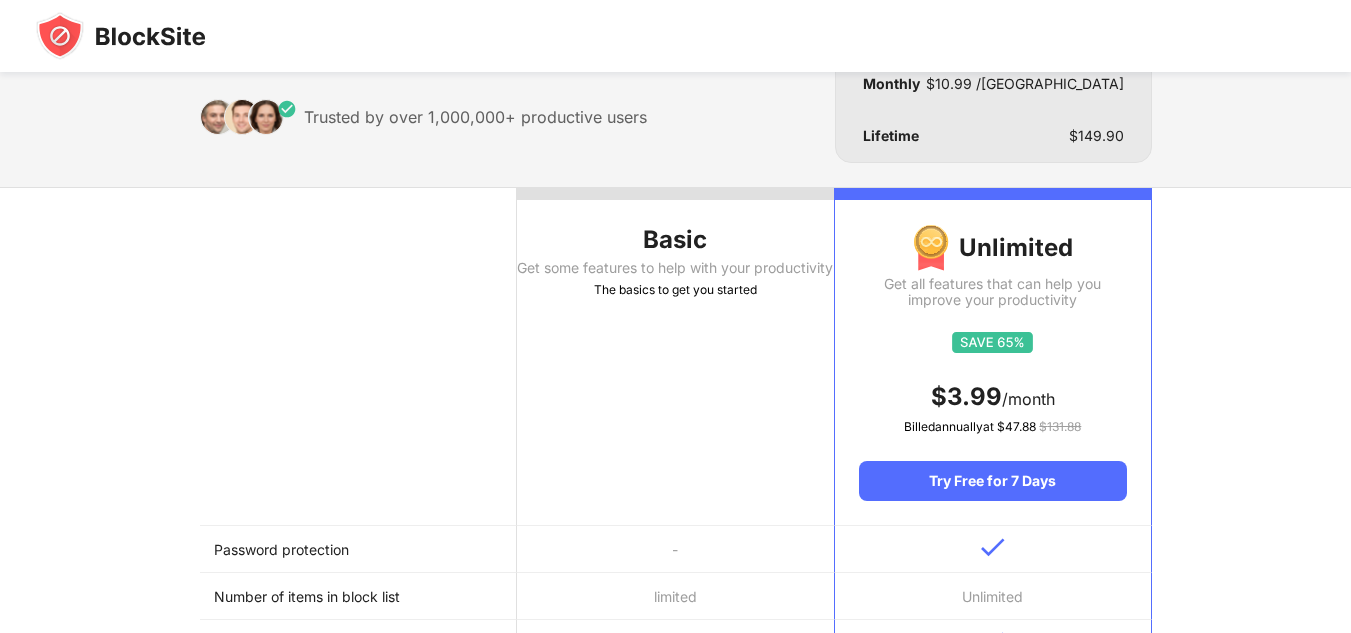 scroll, scrollTop: 0, scrollLeft: 0, axis: both 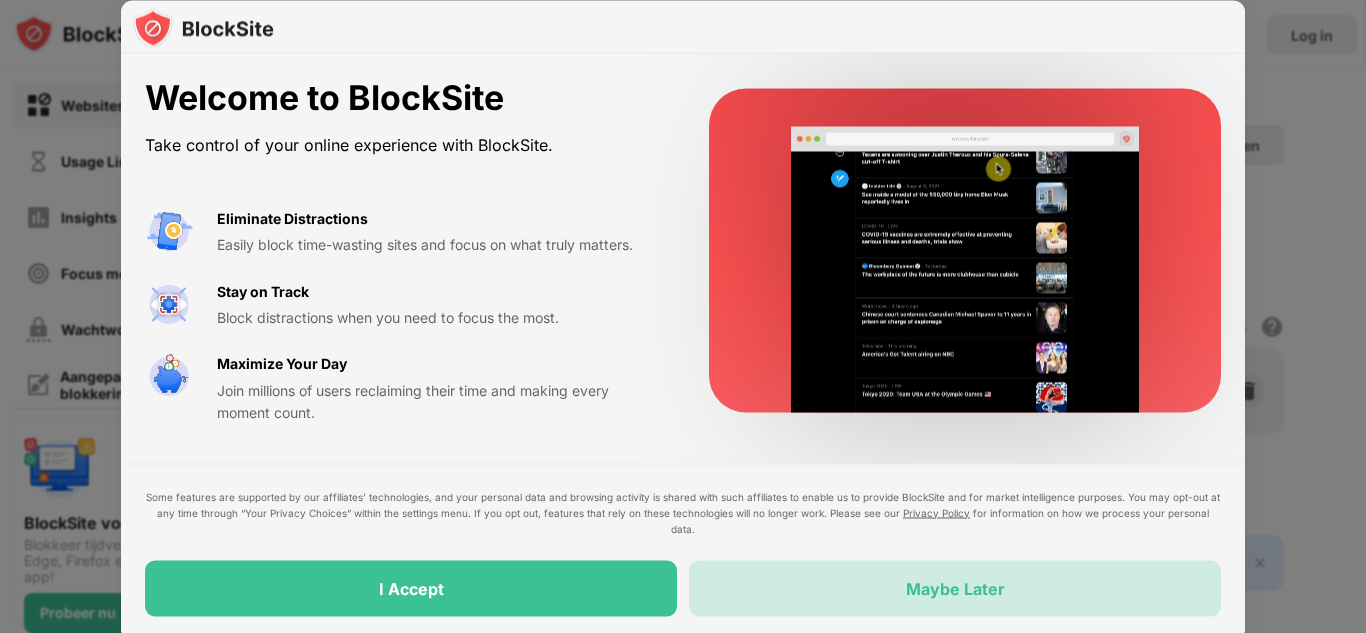 click on "Maybe Later" at bounding box center [955, 588] 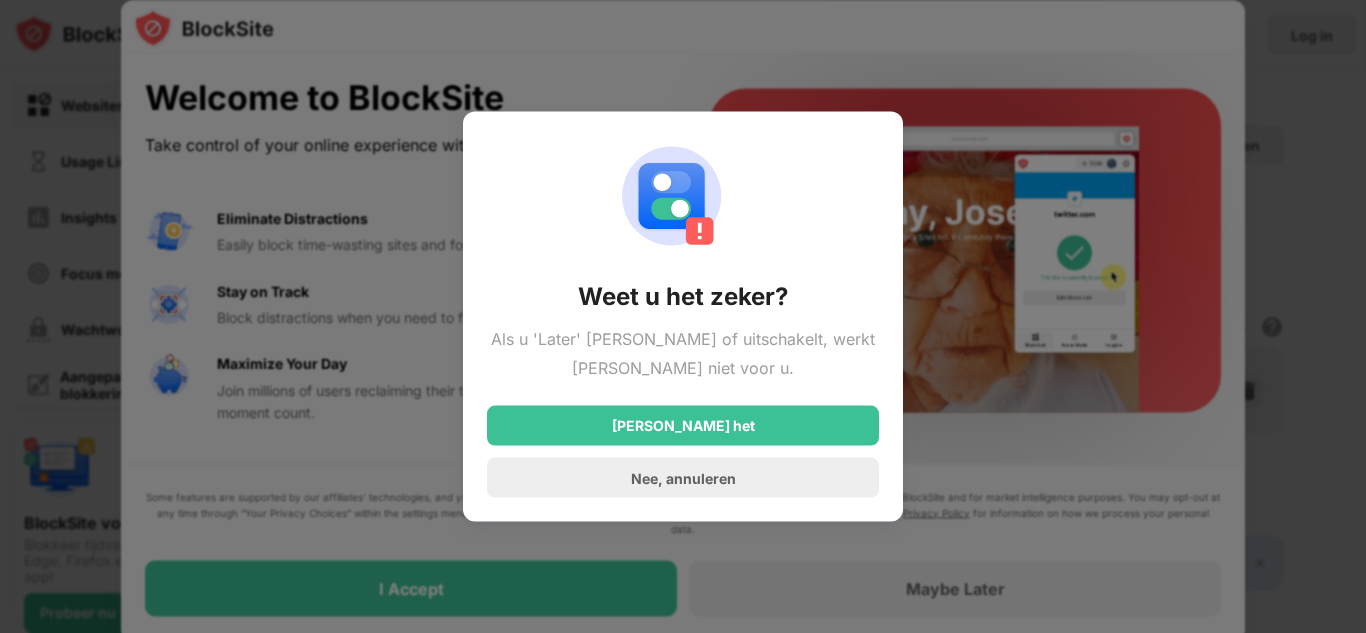 click on "[PERSON_NAME] het" at bounding box center (683, 426) 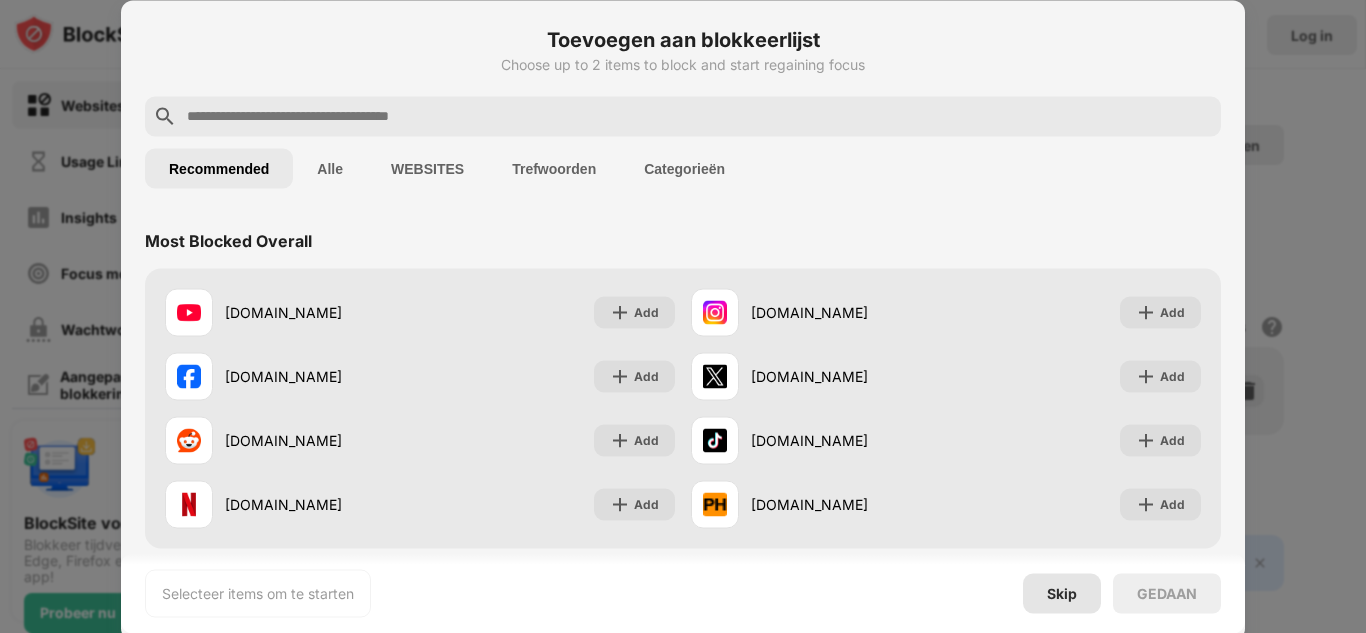 click on "Skip" at bounding box center [1062, 593] 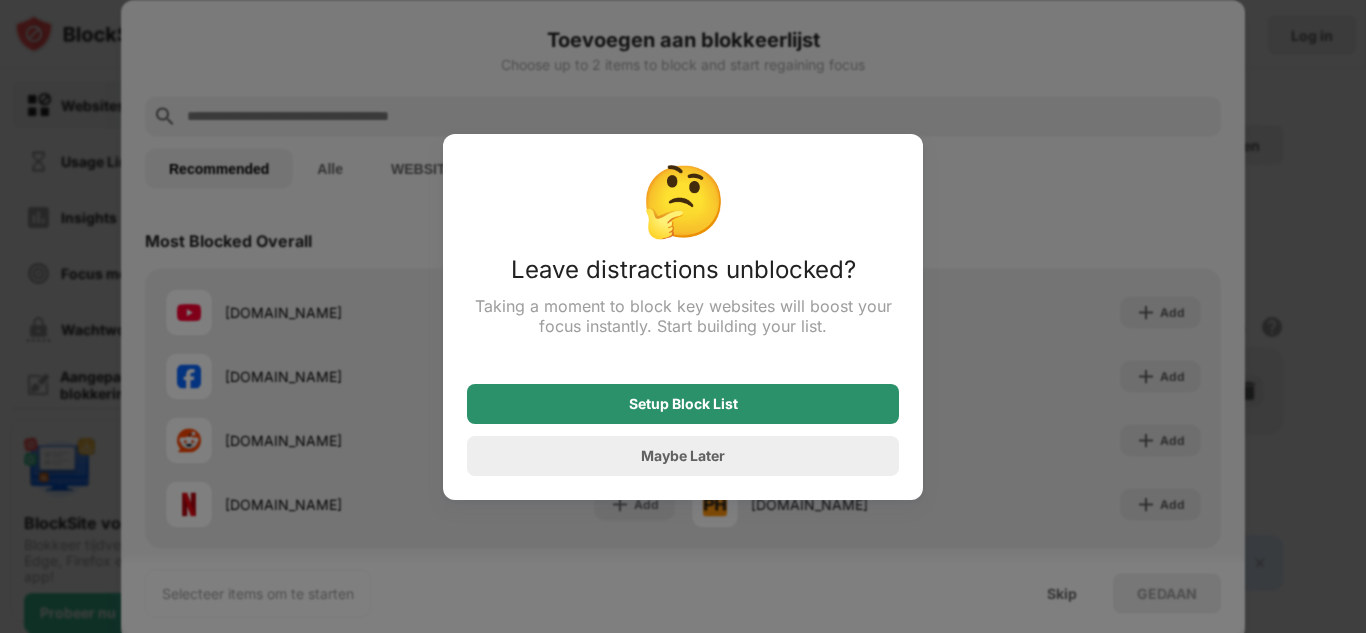 click on "Setup Block List" at bounding box center (683, 404) 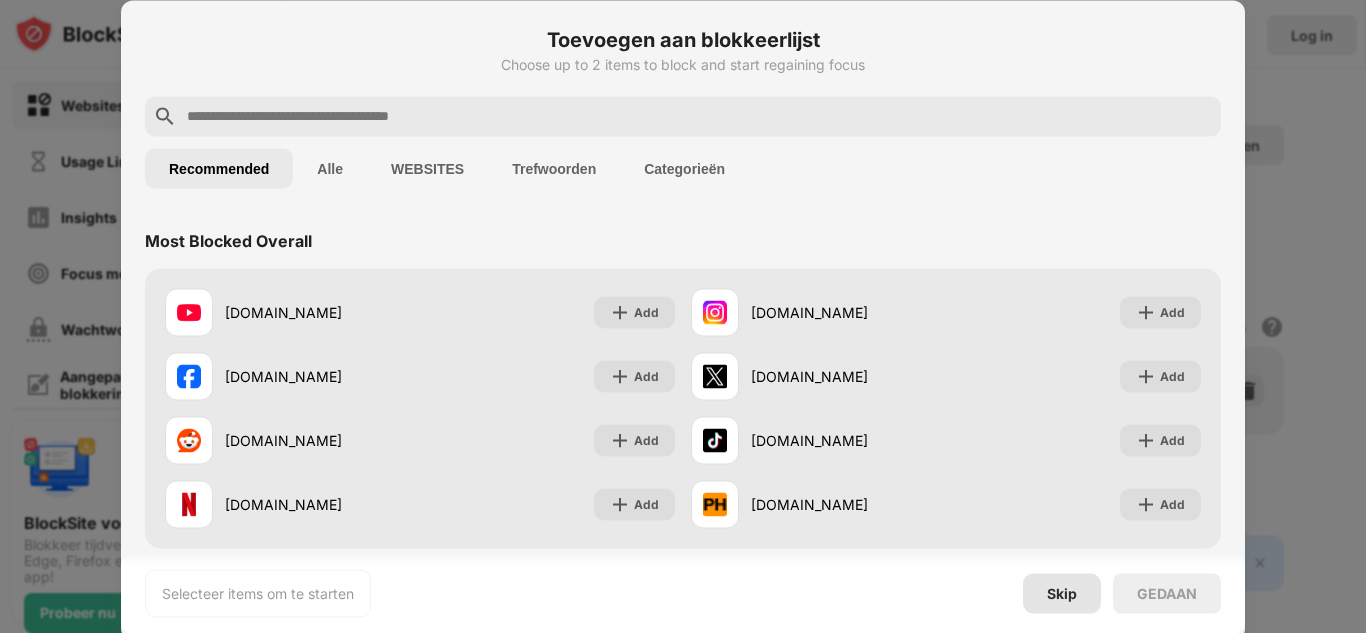 click on "Skip" at bounding box center (1062, 593) 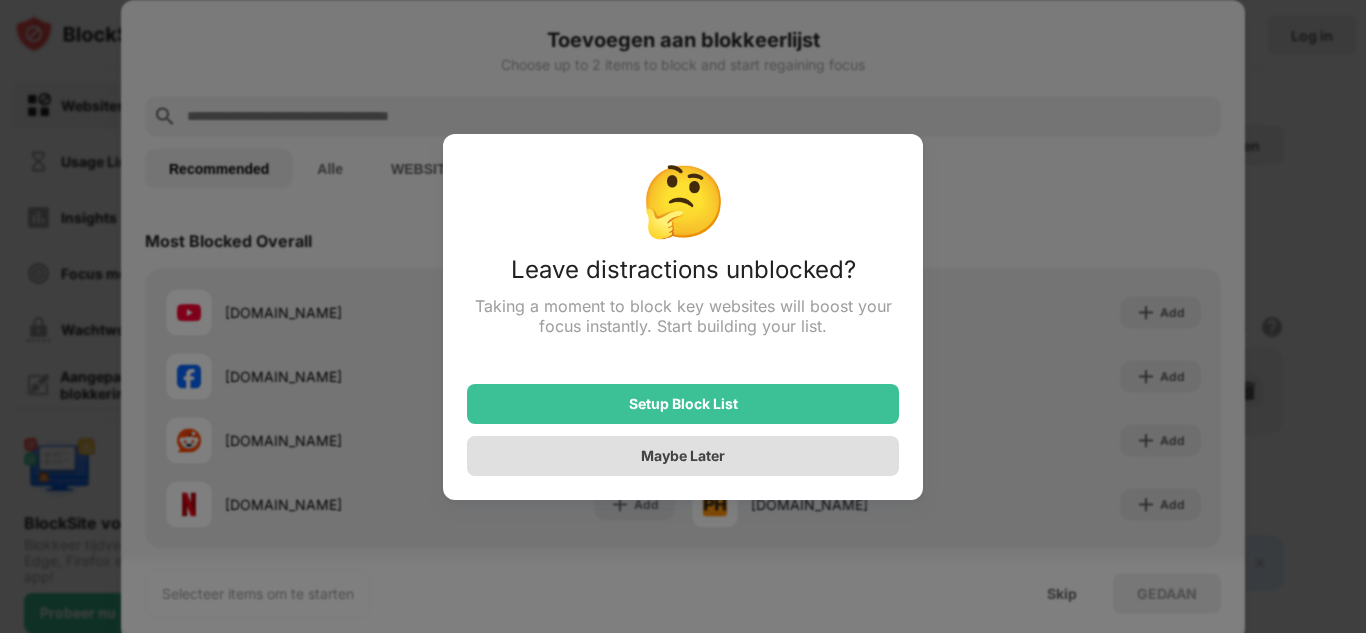 click on "Maybe Later" at bounding box center (683, 456) 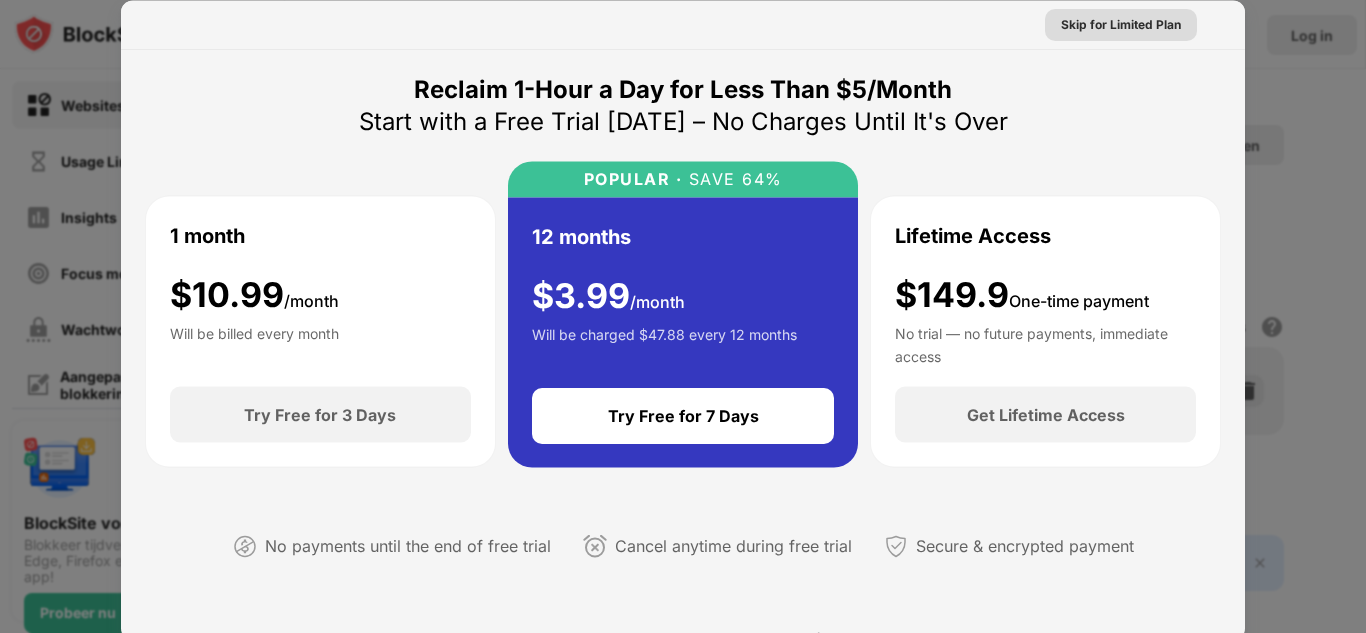 click on "Skip for Limited Plan" at bounding box center (1121, 24) 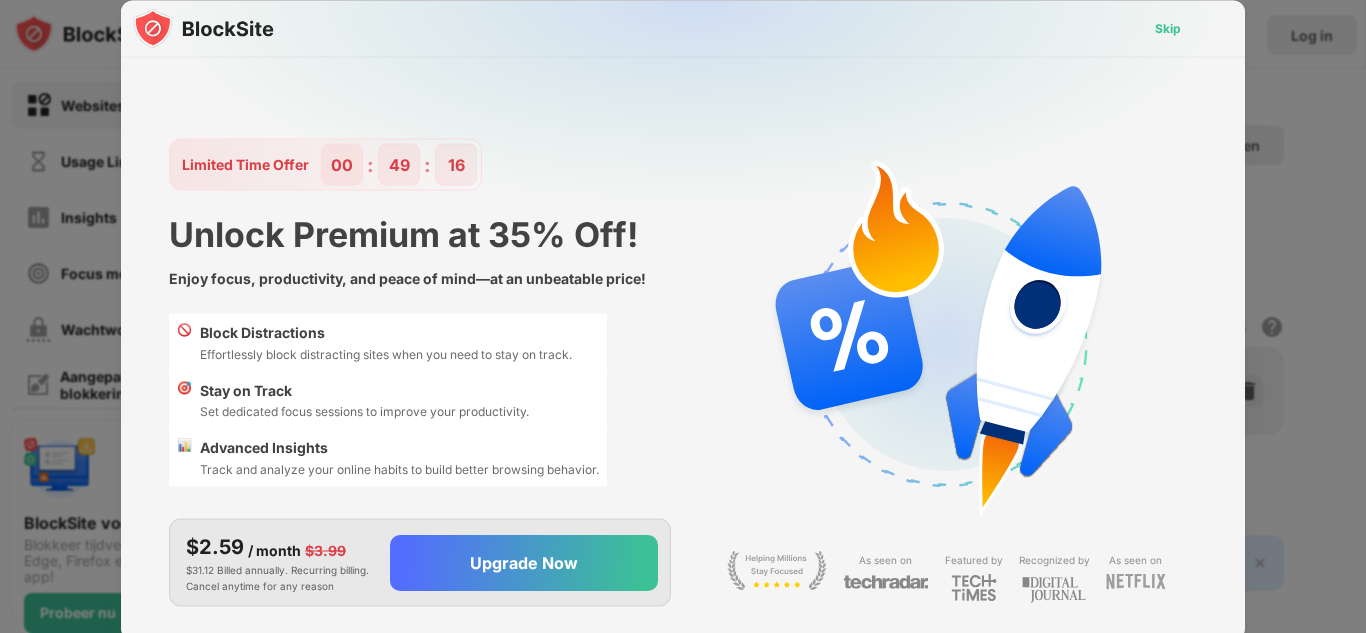 click on "Skip" at bounding box center (1168, 28) 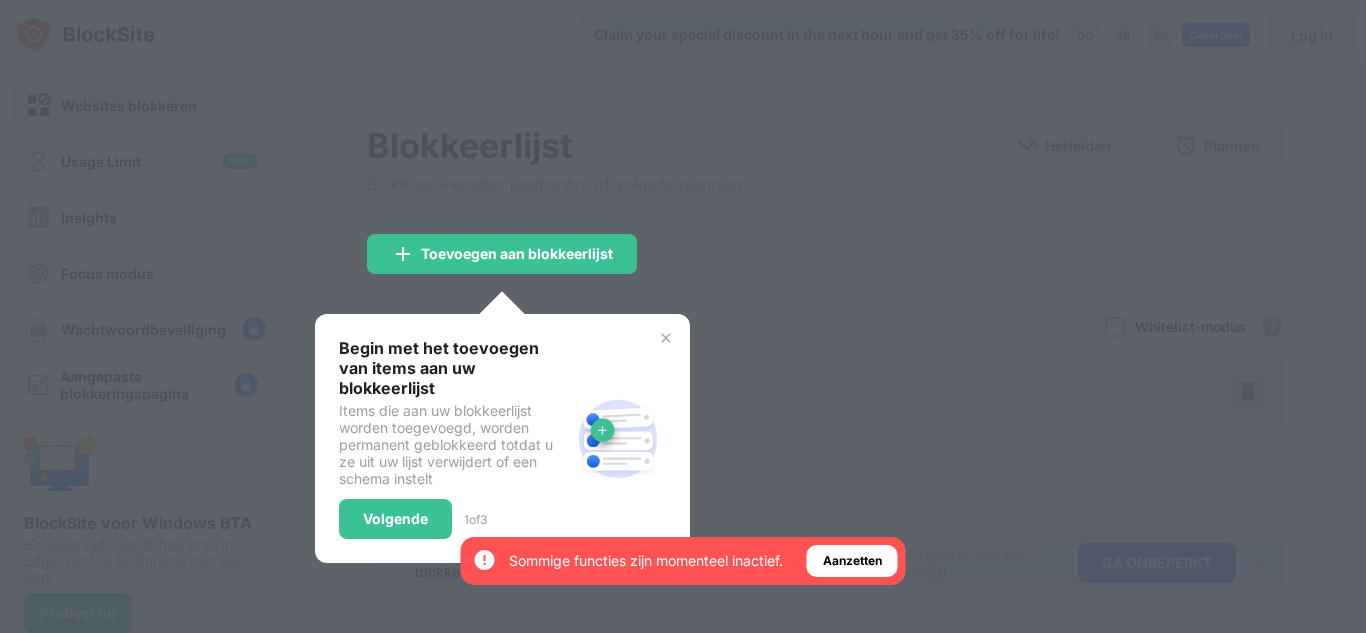 click at bounding box center [683, 316] 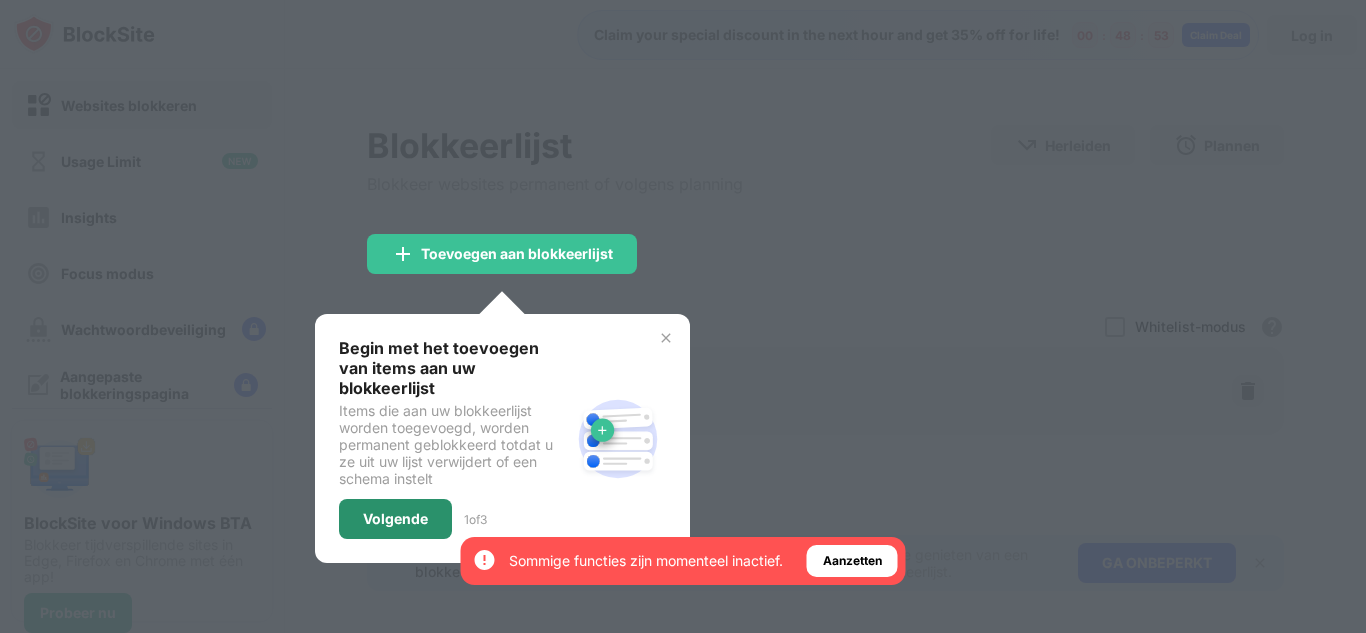 click on "Volgende" at bounding box center [395, 519] 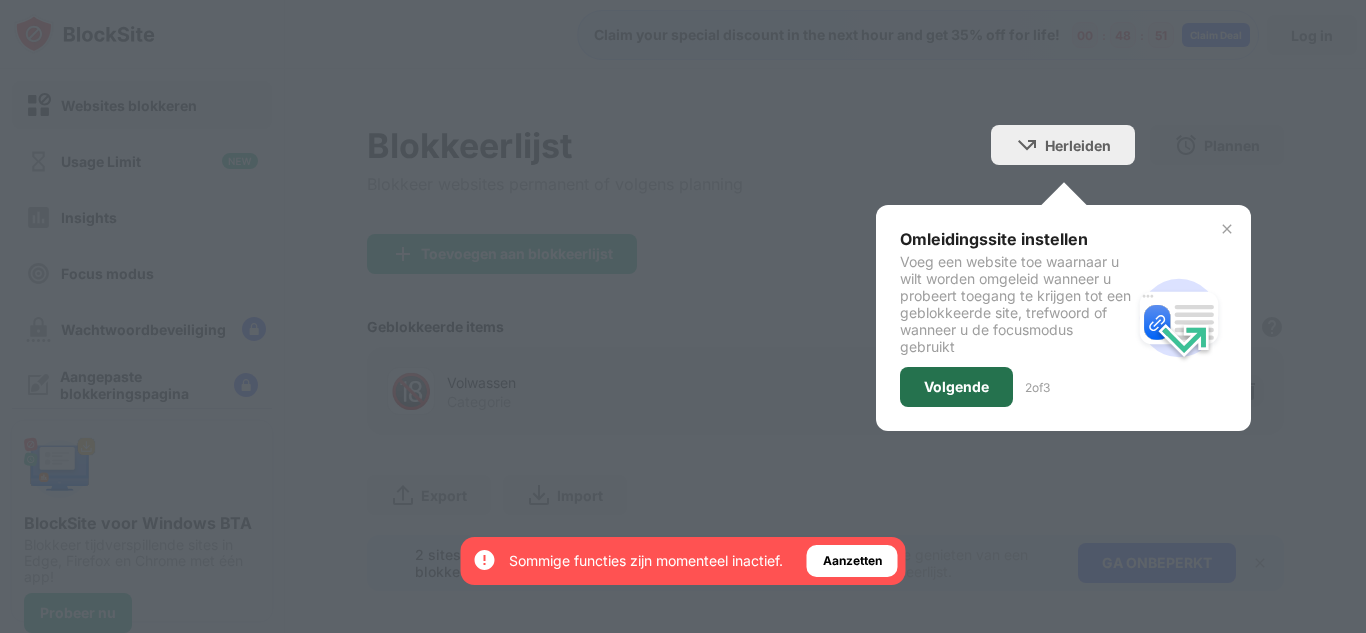 click on "Volgende" at bounding box center (956, 387) 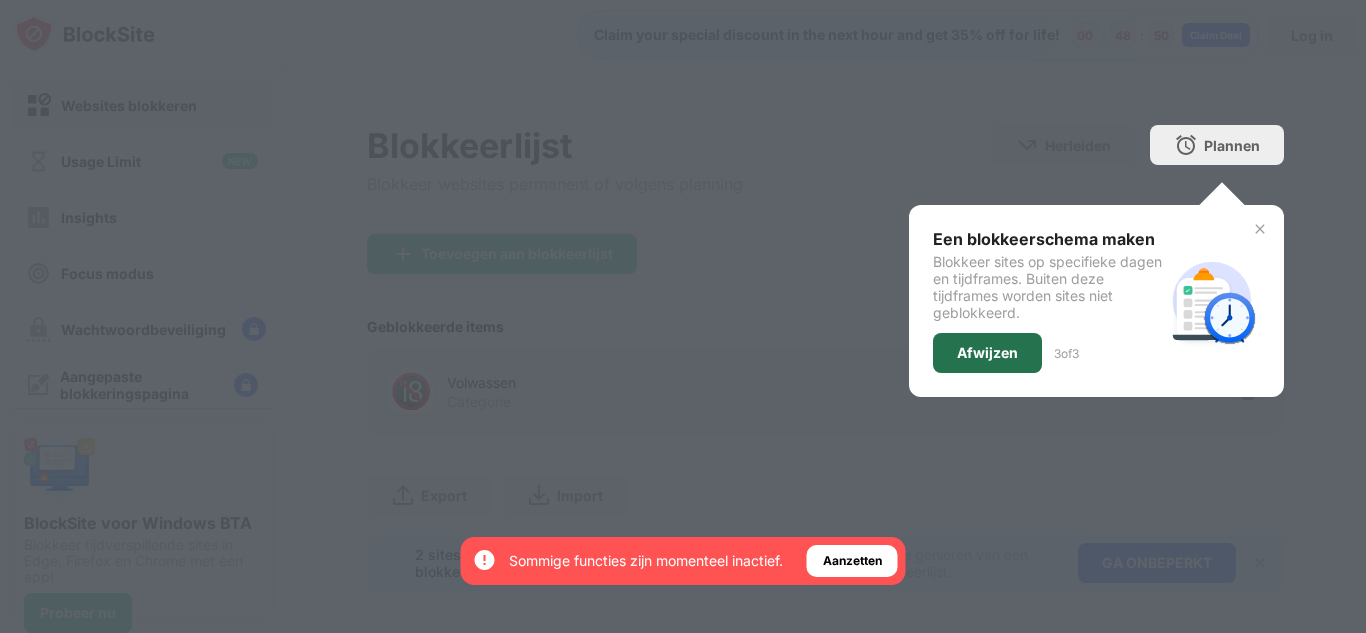 click on "Afwijzen" at bounding box center [987, 353] 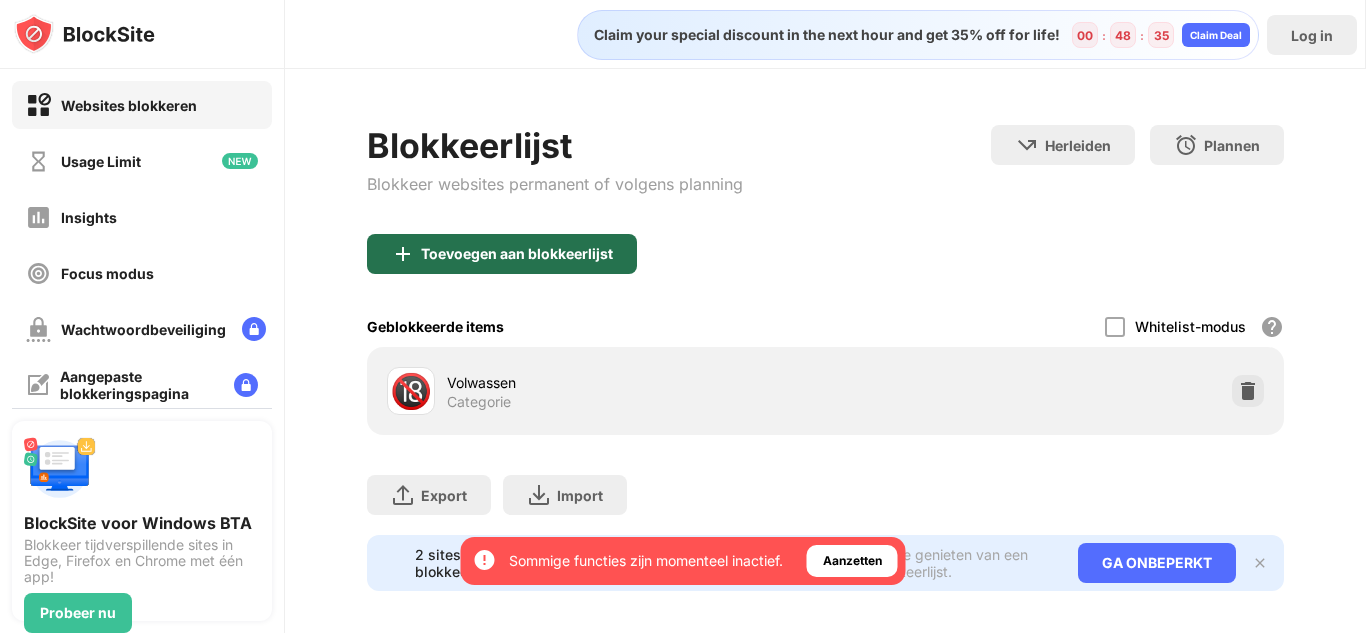 click on "Toevoegen aan blokkeerlijst" at bounding box center [517, 254] 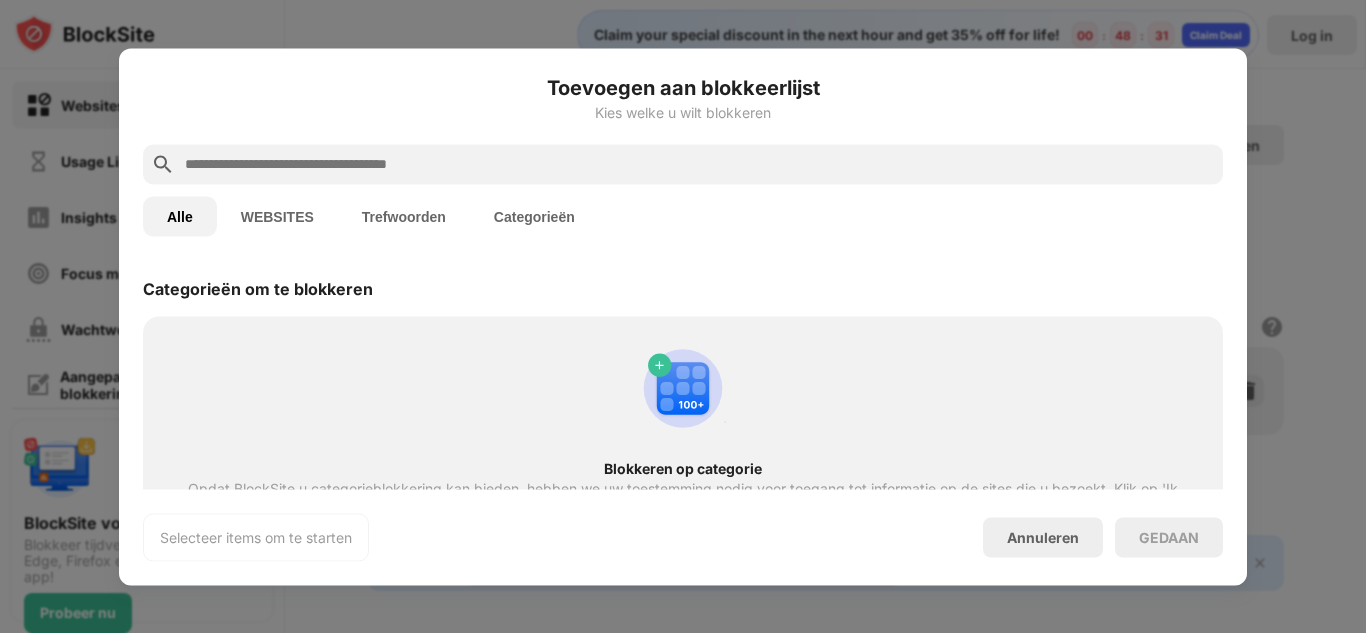 click at bounding box center [699, 164] 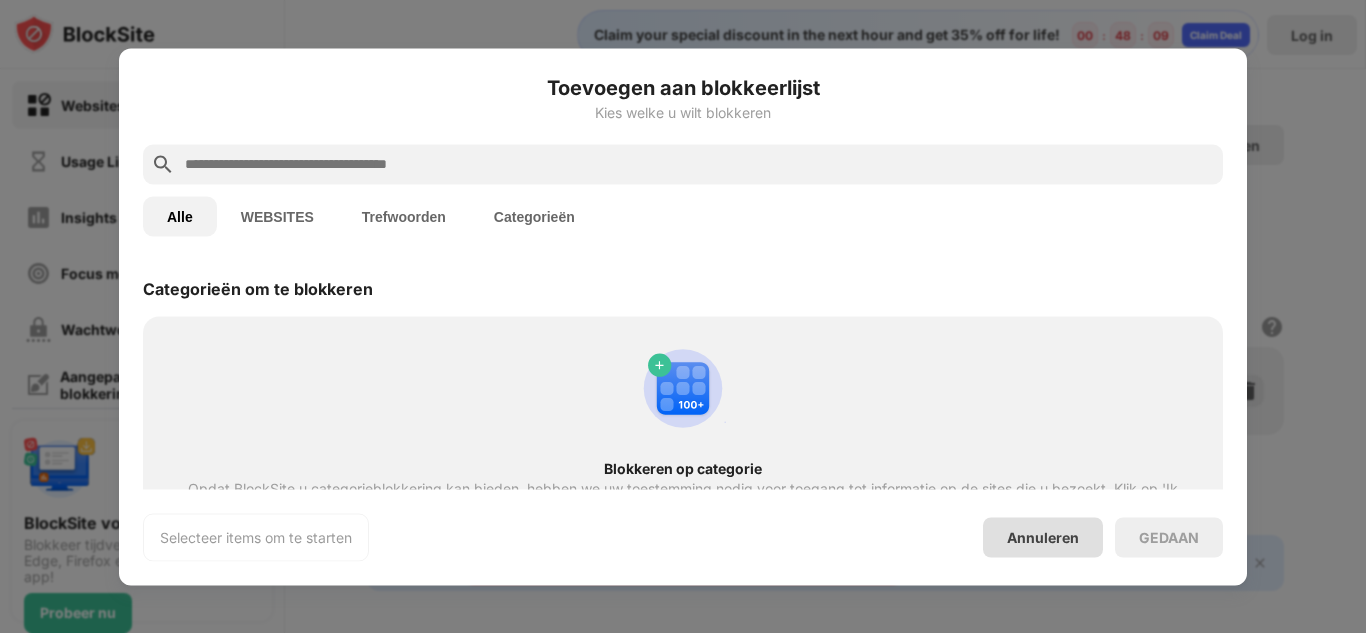 click on "Annuleren" at bounding box center [1043, 537] 